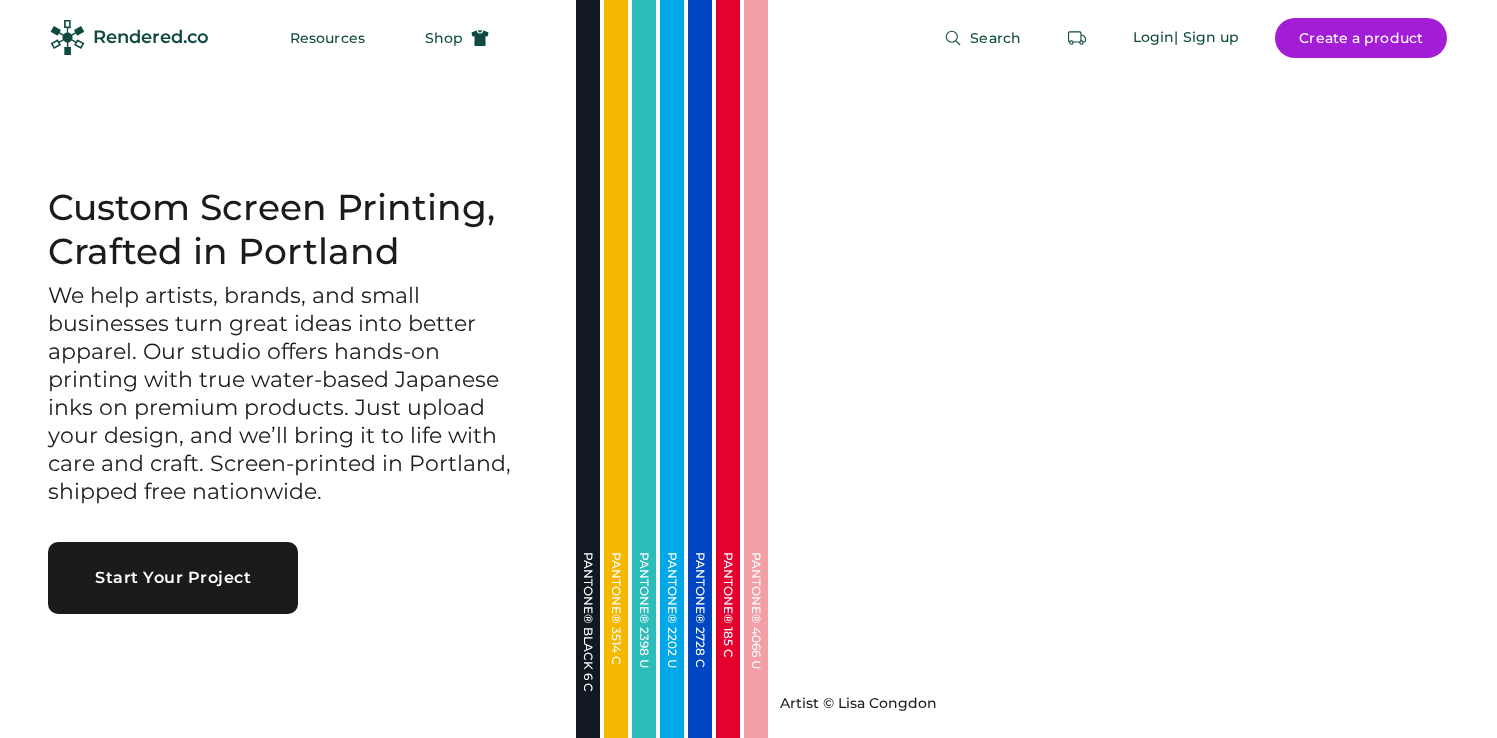 scroll, scrollTop: 0, scrollLeft: 0, axis: both 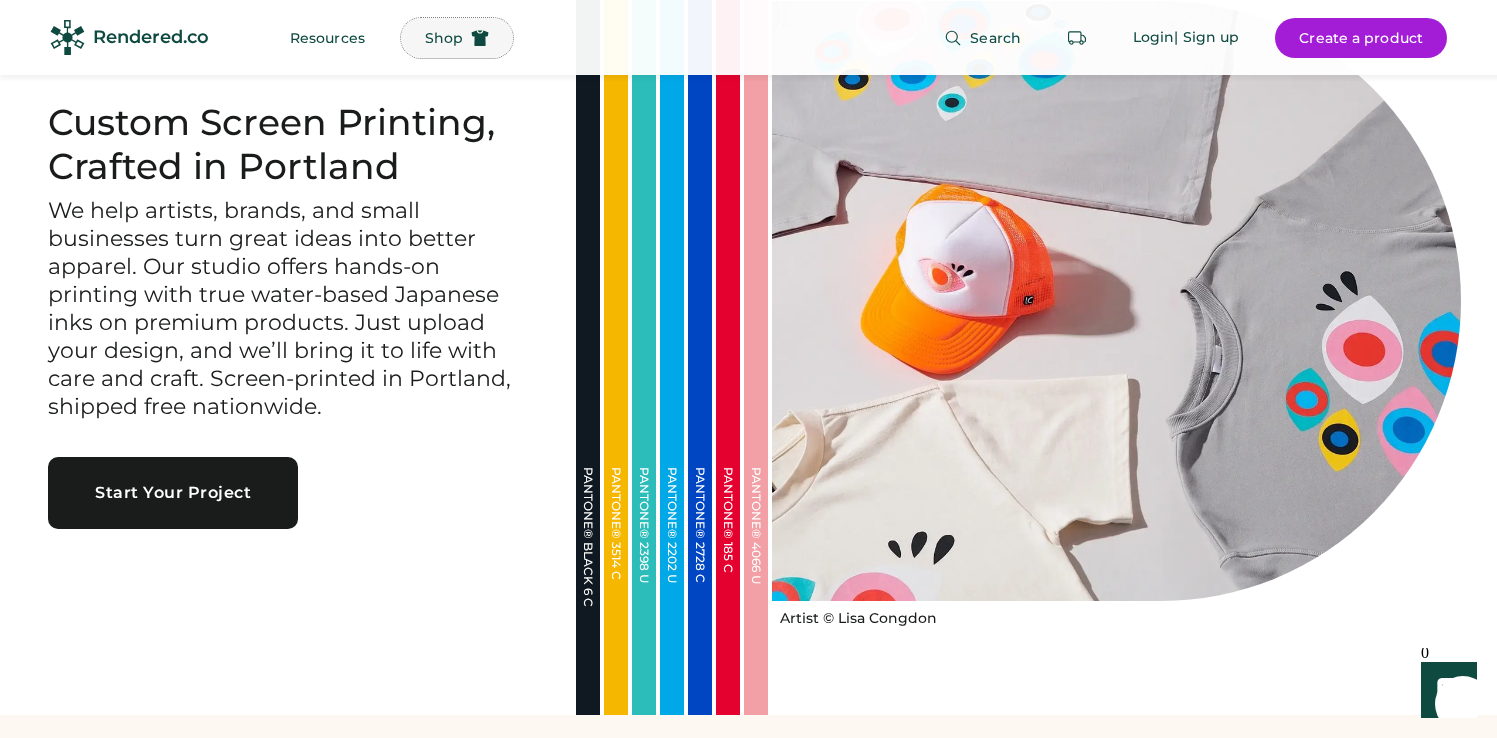 click on "Shop" at bounding box center (444, 38) 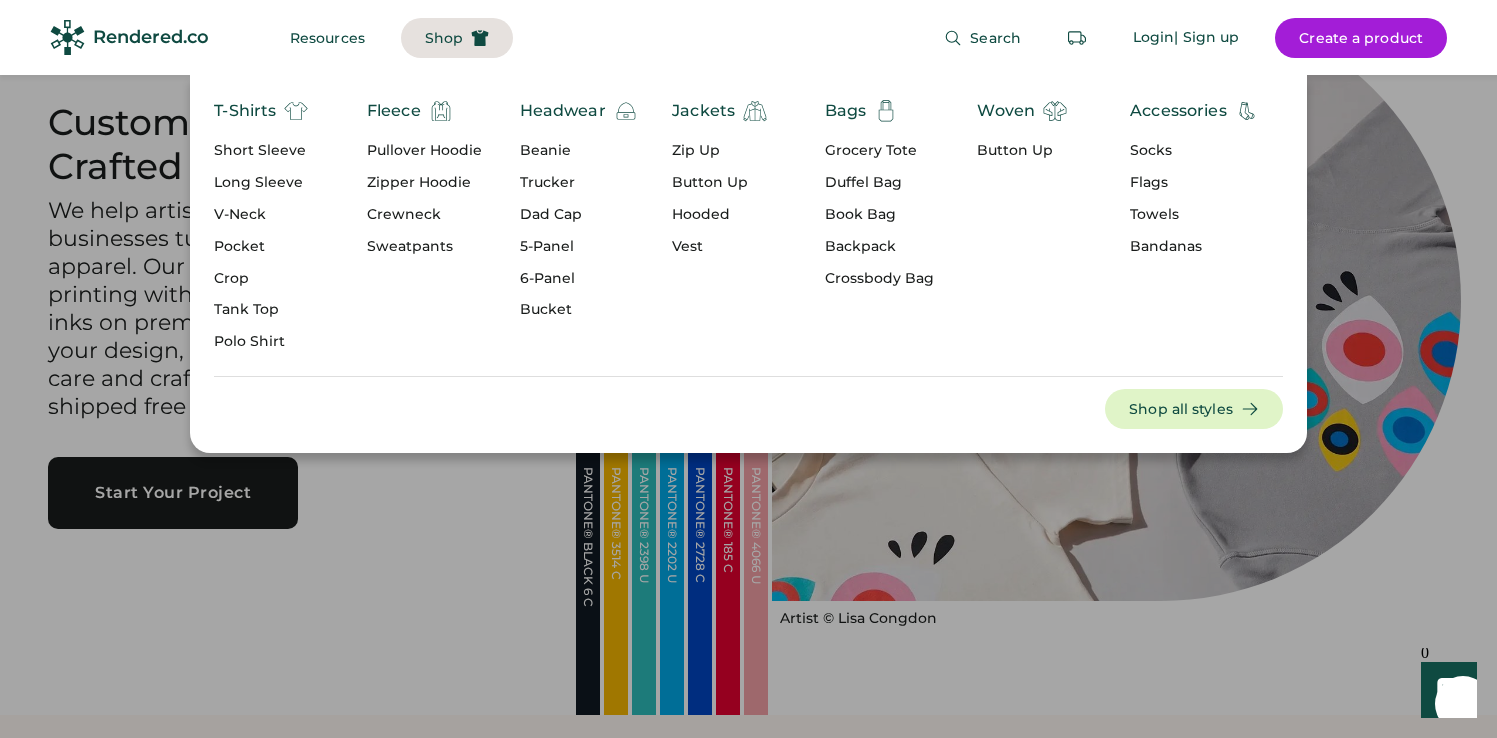 click on "Short Sleeve" at bounding box center (261, 151) 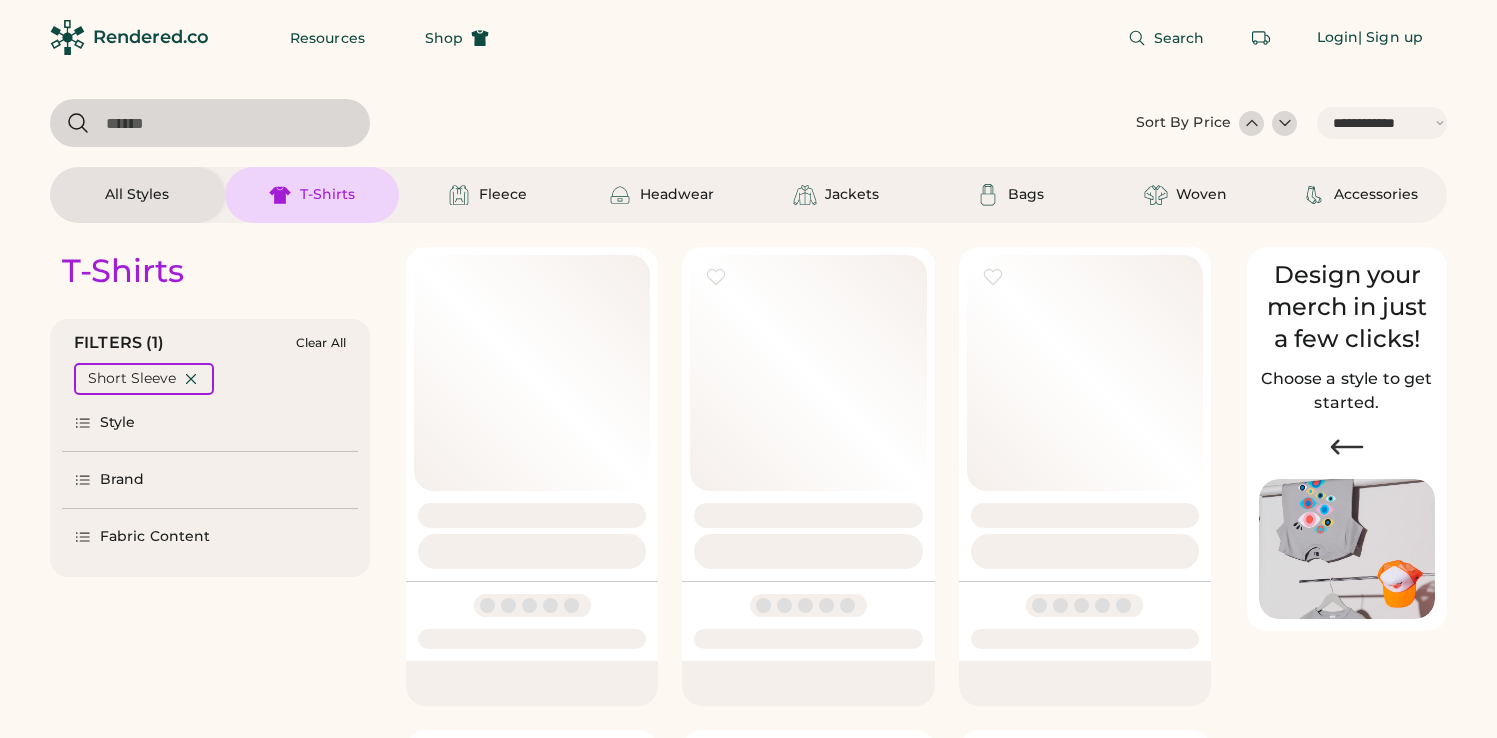 select on "*****" 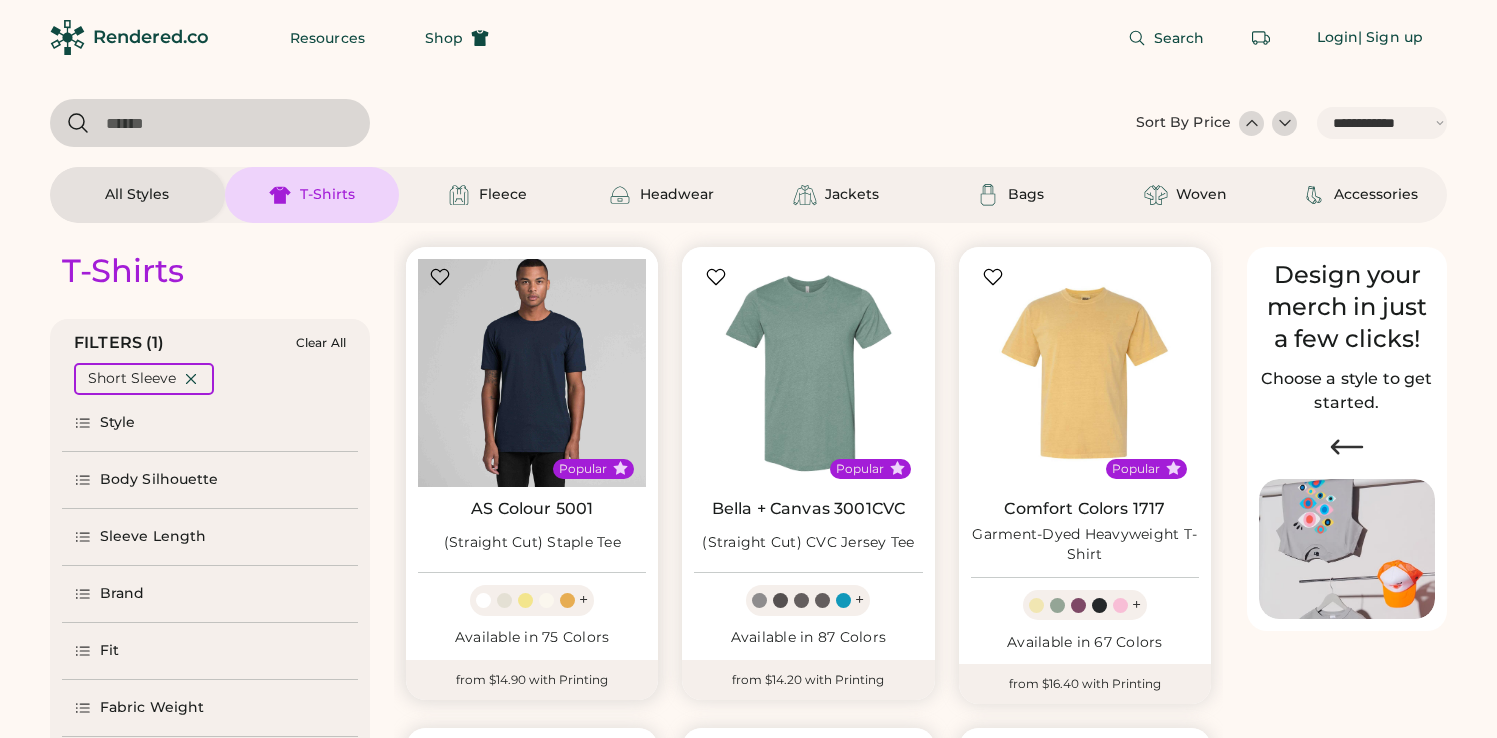 scroll, scrollTop: 19, scrollLeft: 0, axis: vertical 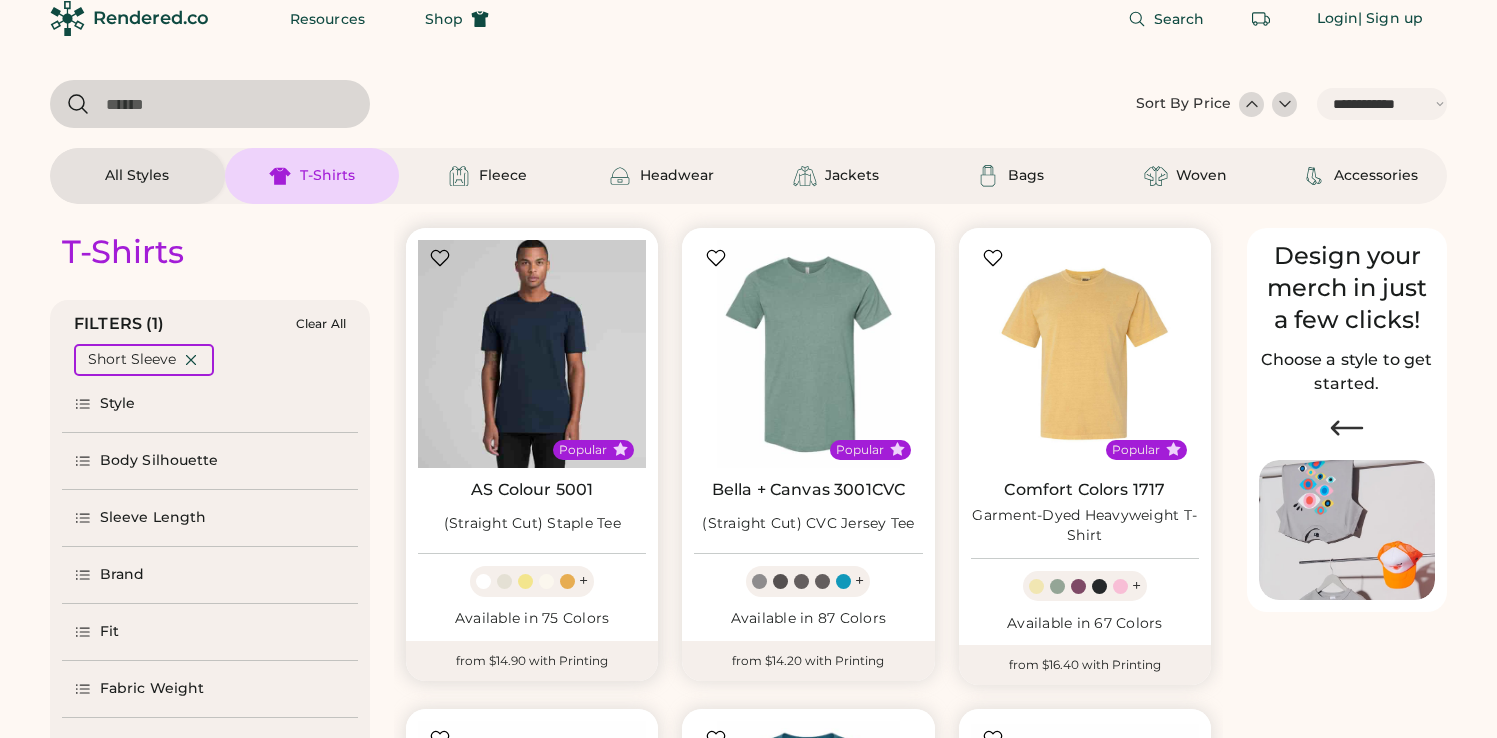 select on "*****" 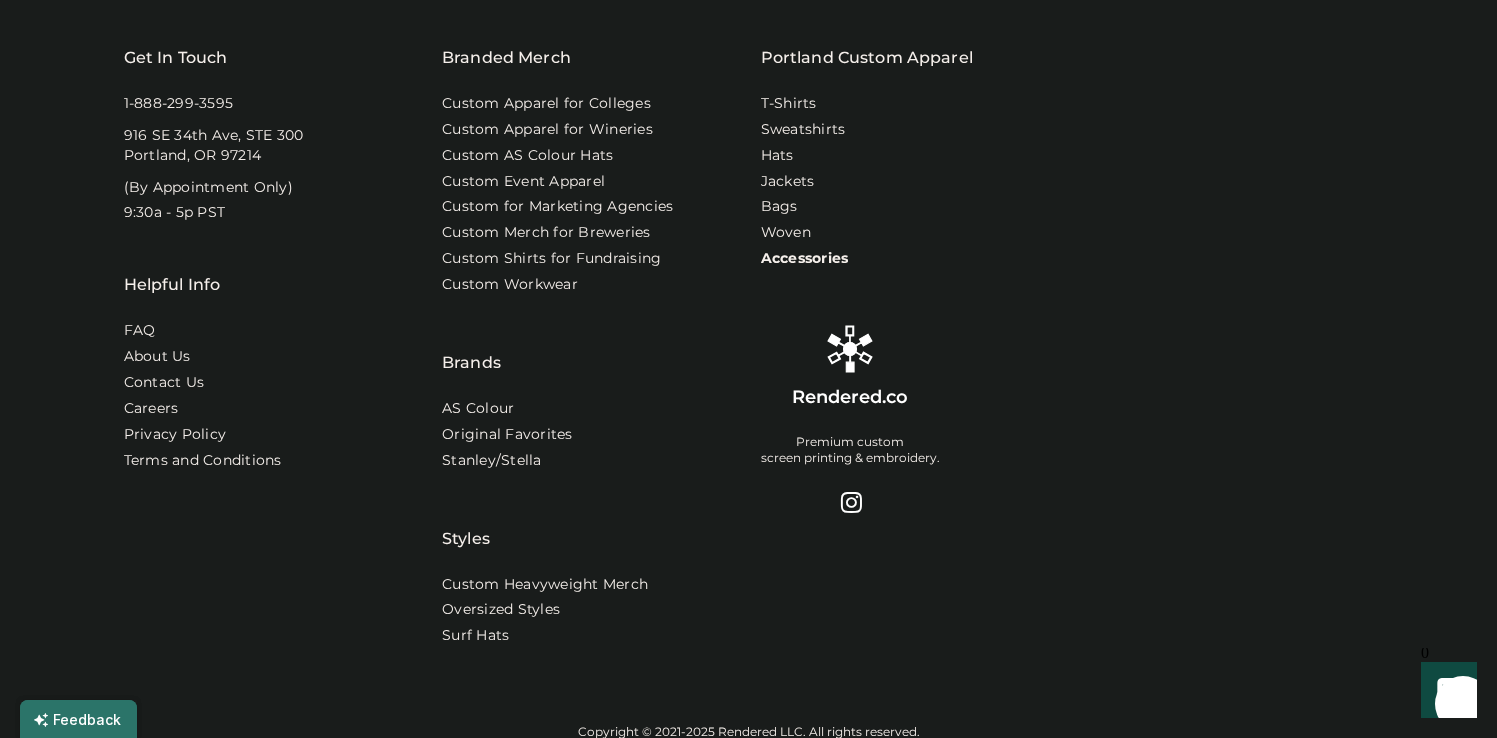 scroll, scrollTop: 2251, scrollLeft: 0, axis: vertical 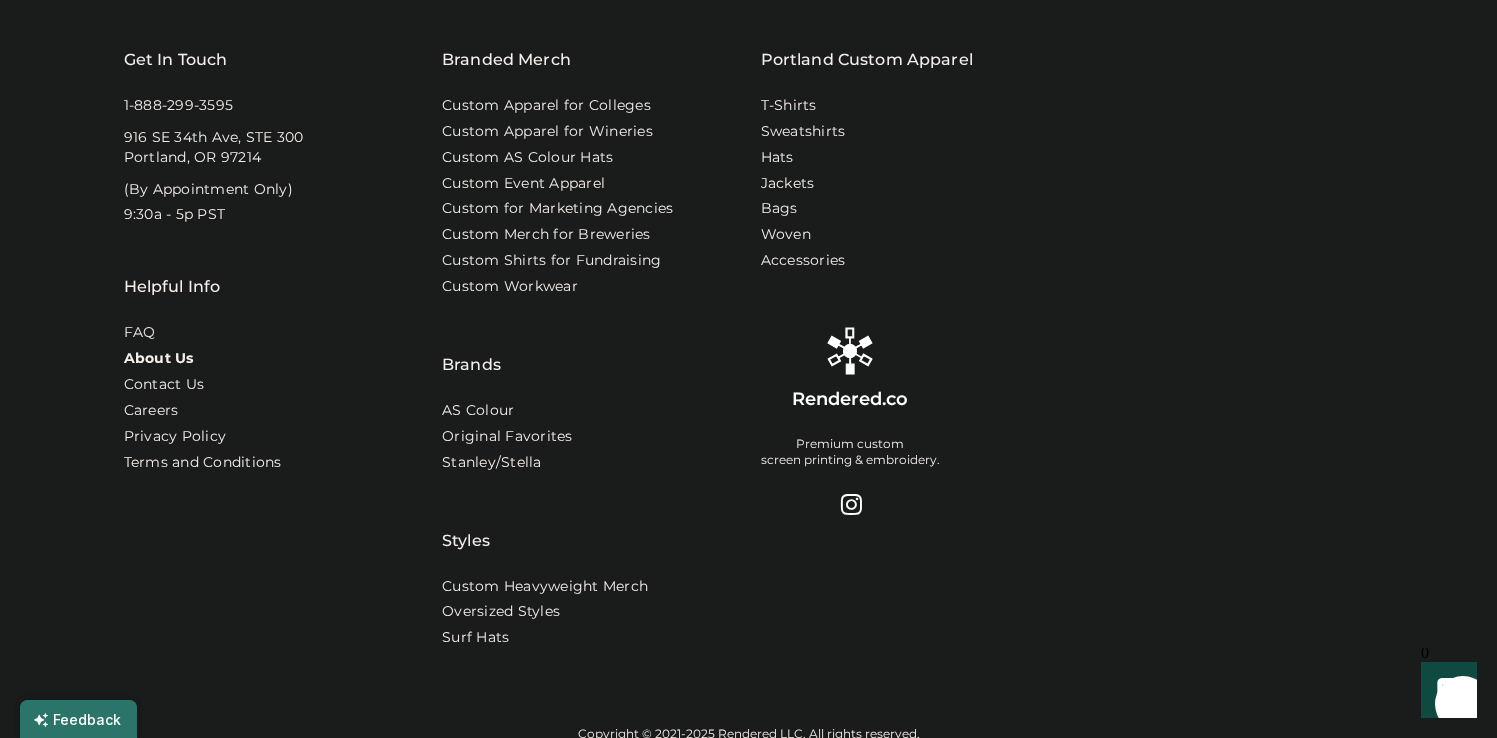click on "About Us" at bounding box center [159, 359] 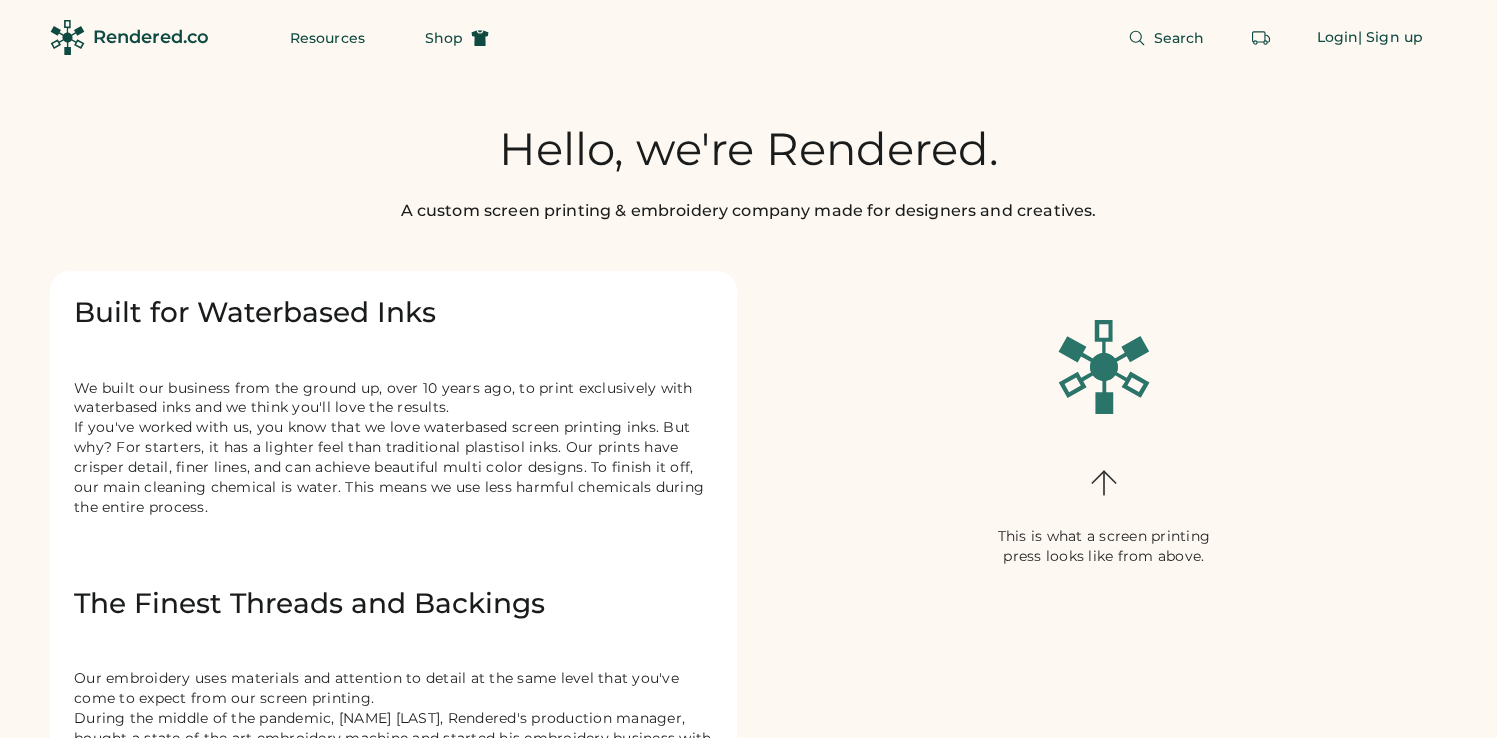 scroll, scrollTop: 0, scrollLeft: 0, axis: both 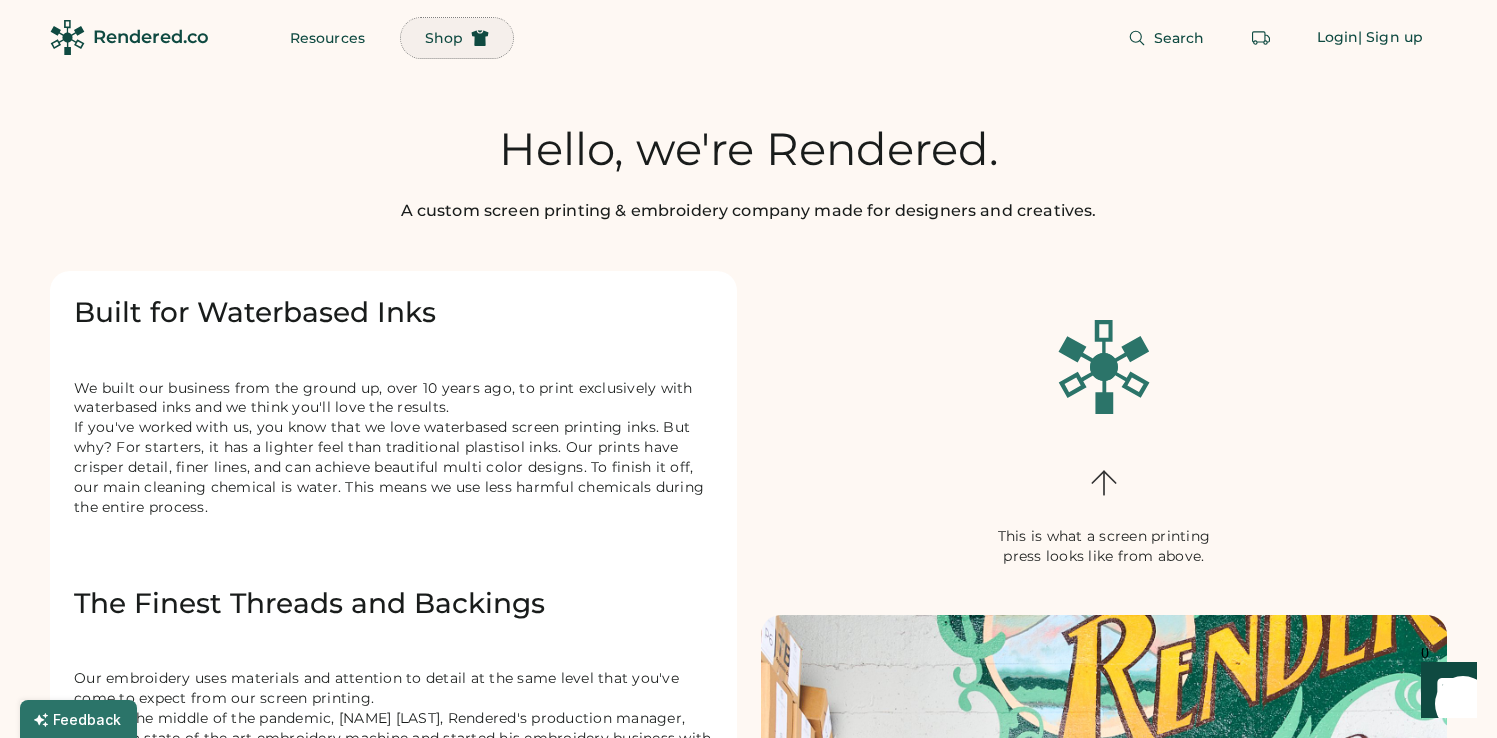 click on "Shop" at bounding box center [444, 38] 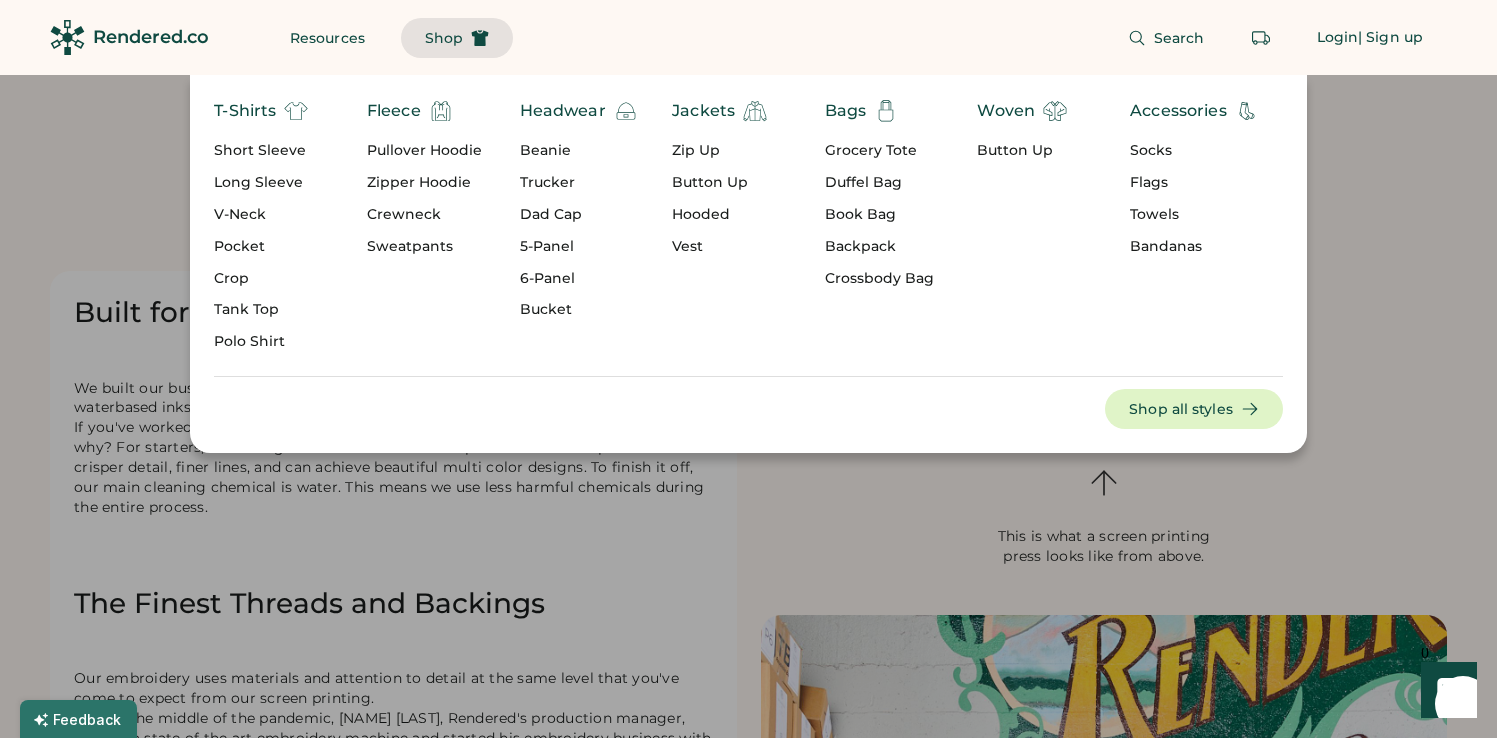 click on "Short Sleeve" at bounding box center [261, 151] 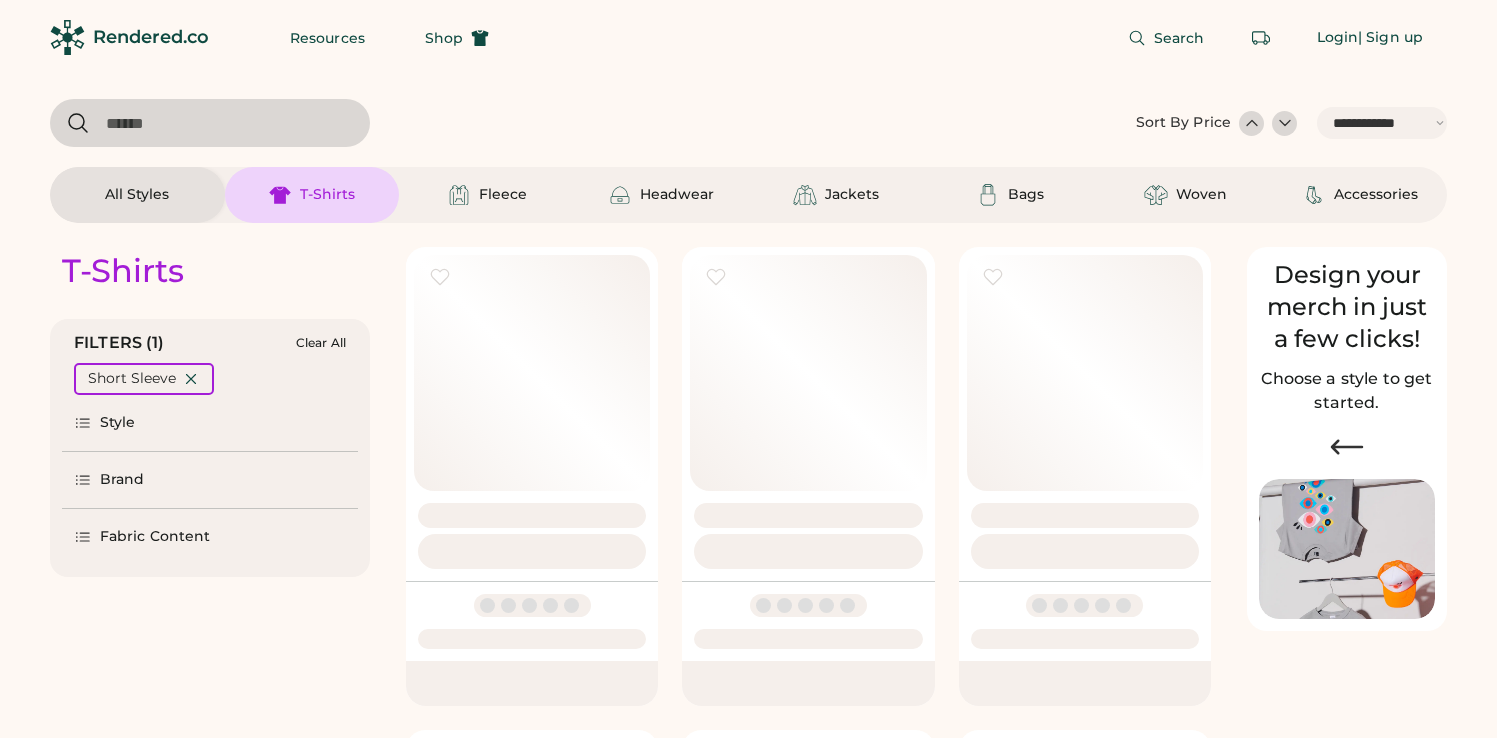 select on "*****" 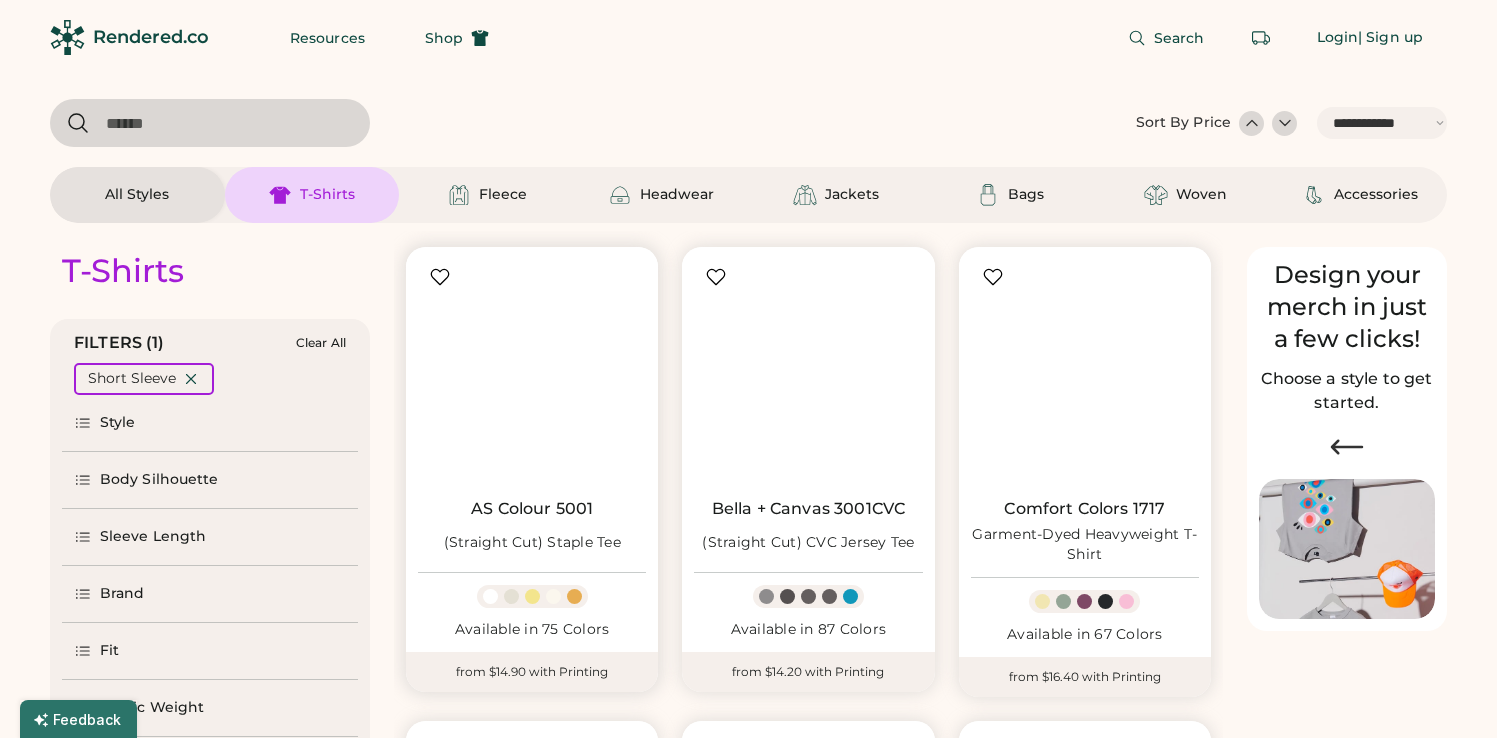 scroll, scrollTop: 0, scrollLeft: 0, axis: both 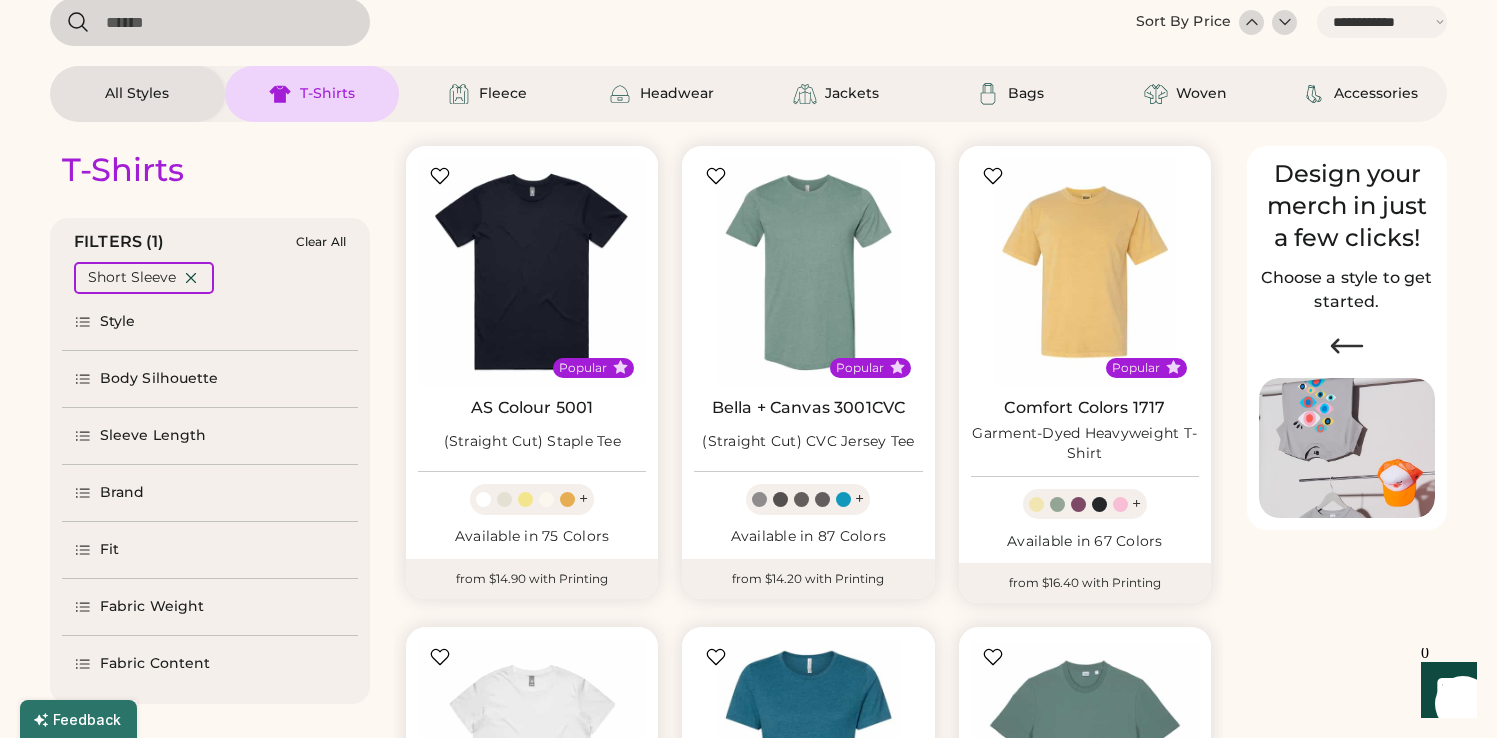 select on "*****" 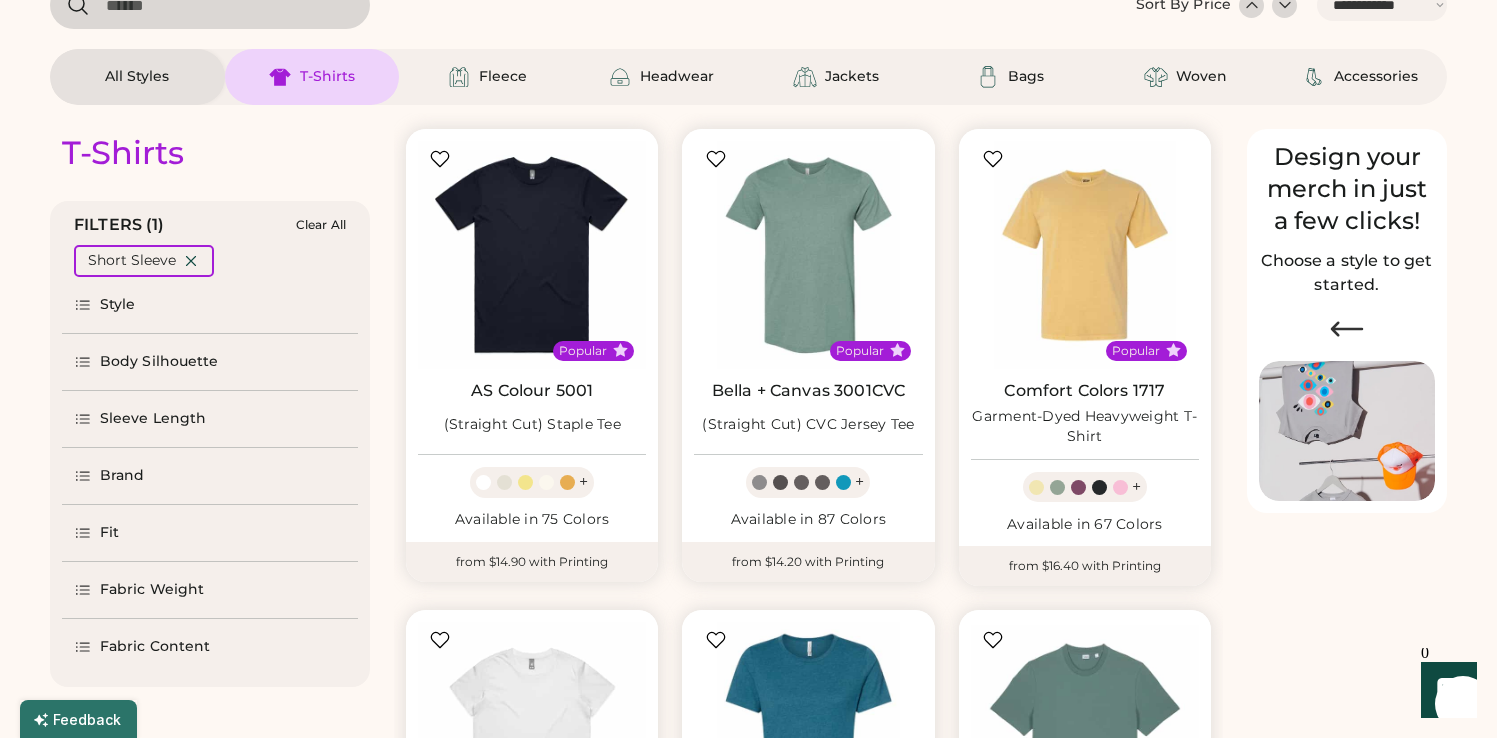 scroll, scrollTop: 0, scrollLeft: 0, axis: both 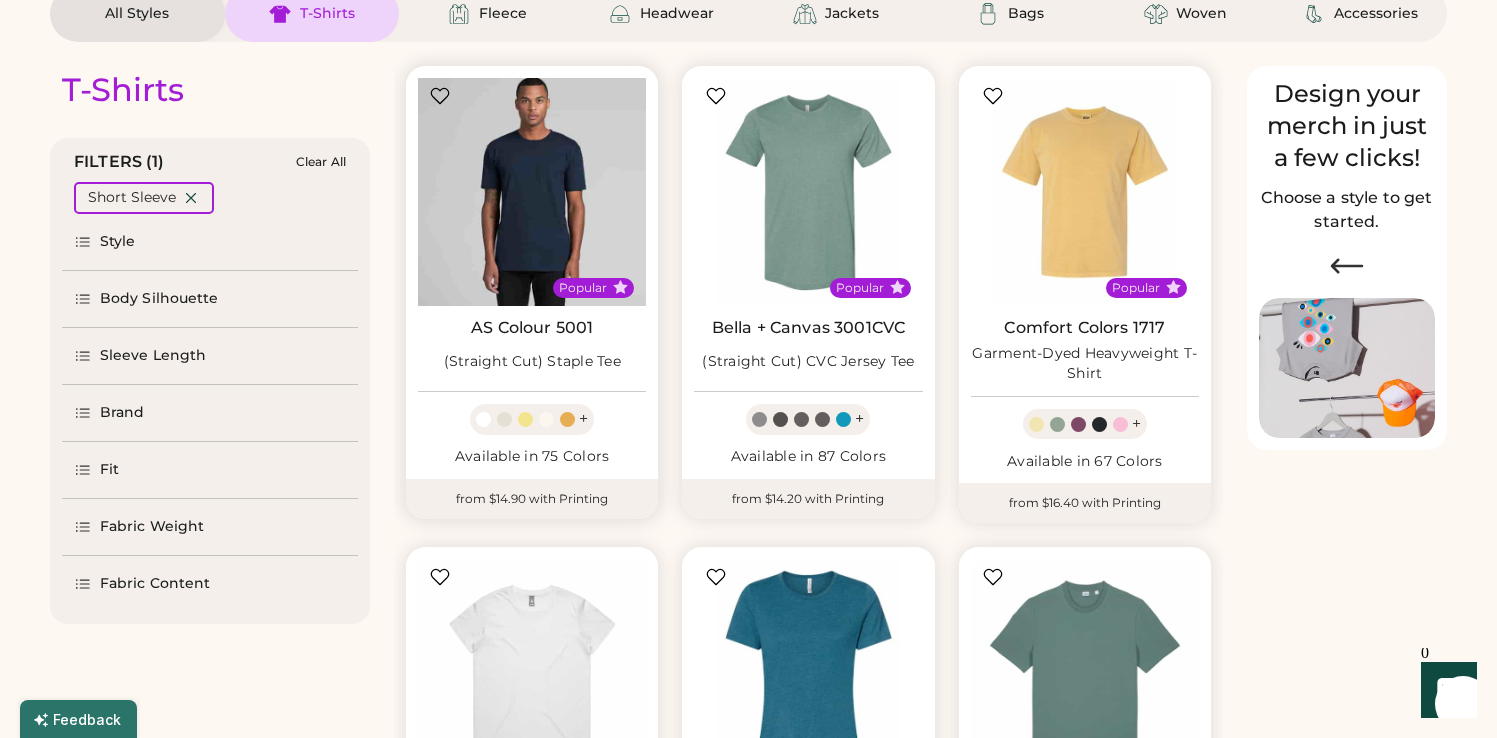 click at bounding box center [532, 192] 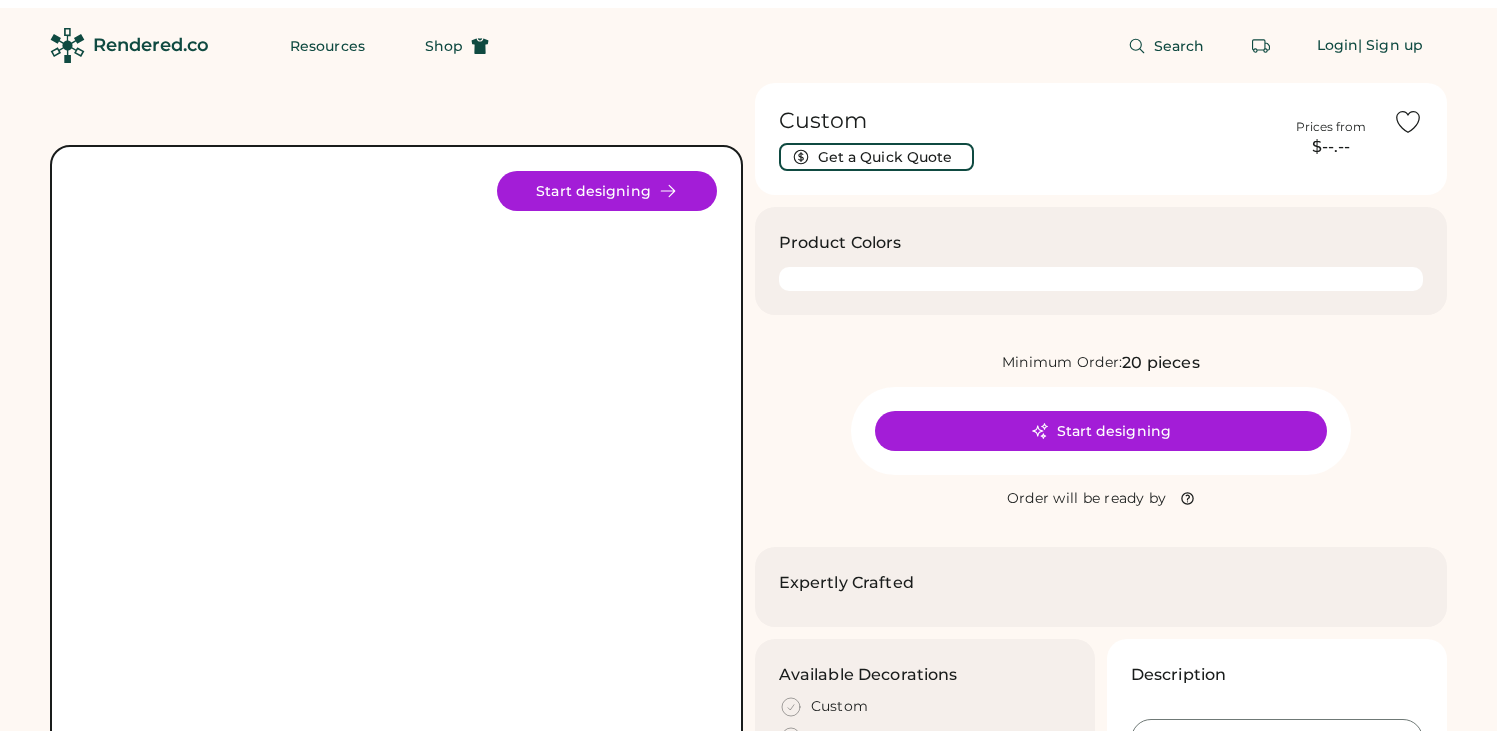 scroll, scrollTop: 0, scrollLeft: 0, axis: both 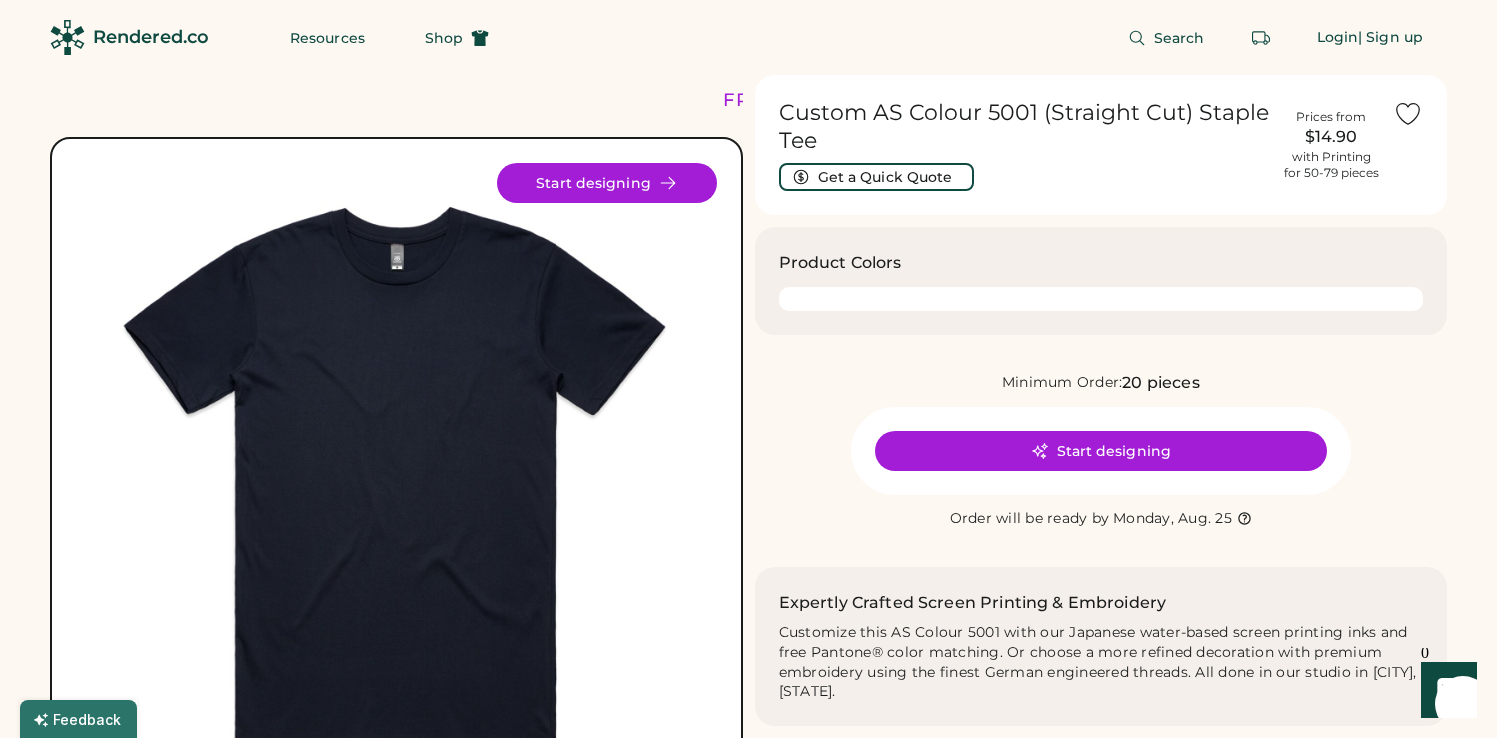 click at bounding box center [1101, 299] 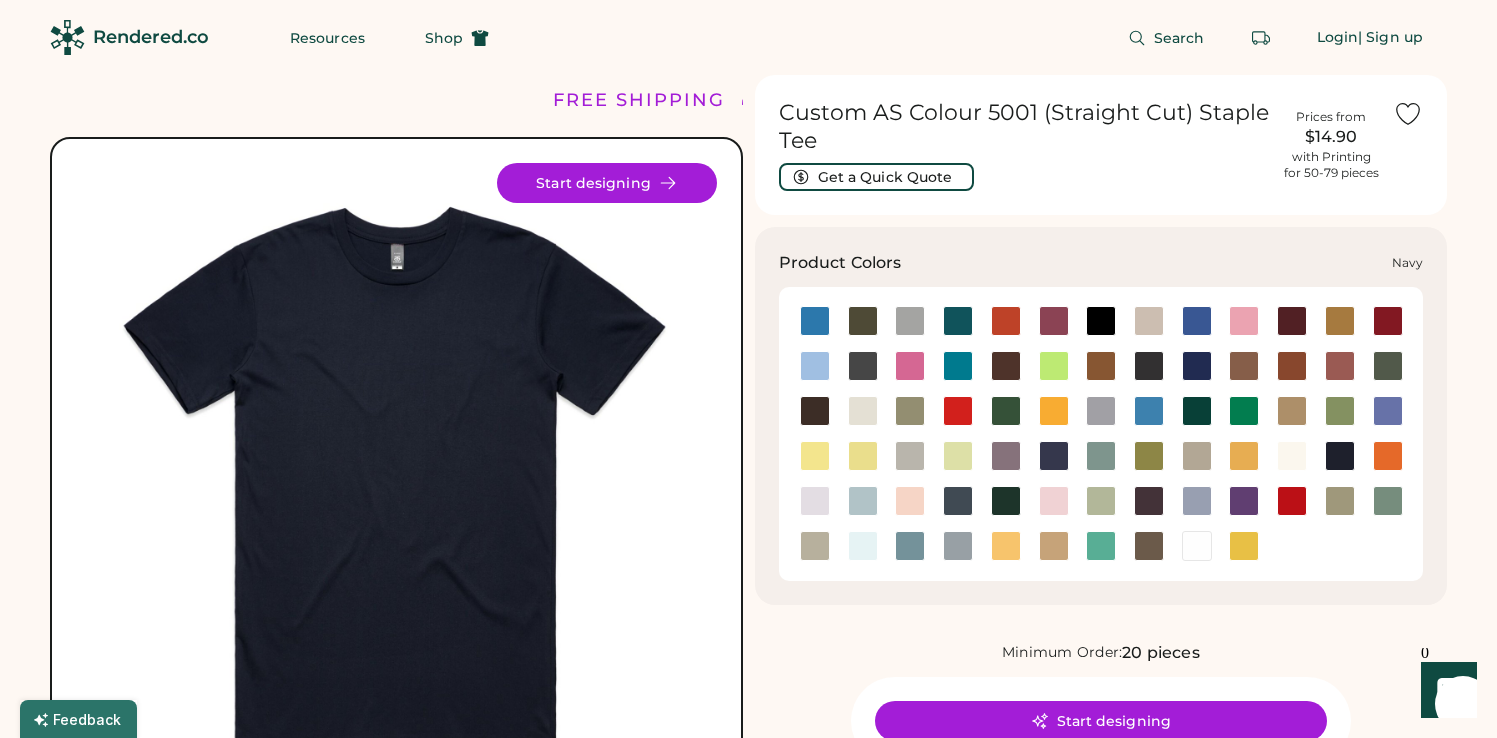 click at bounding box center (1340, 456) 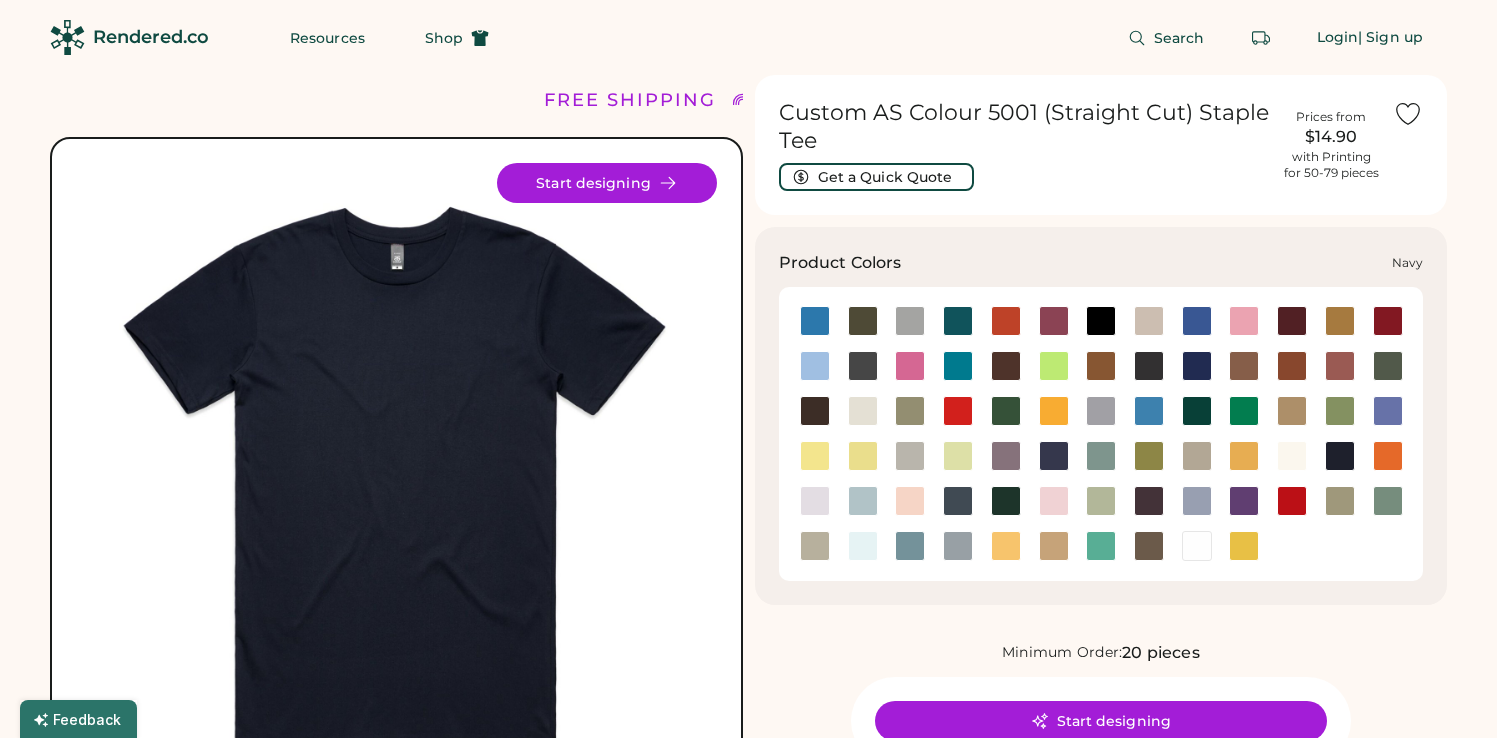 scroll, scrollTop: 0, scrollLeft: 0, axis: both 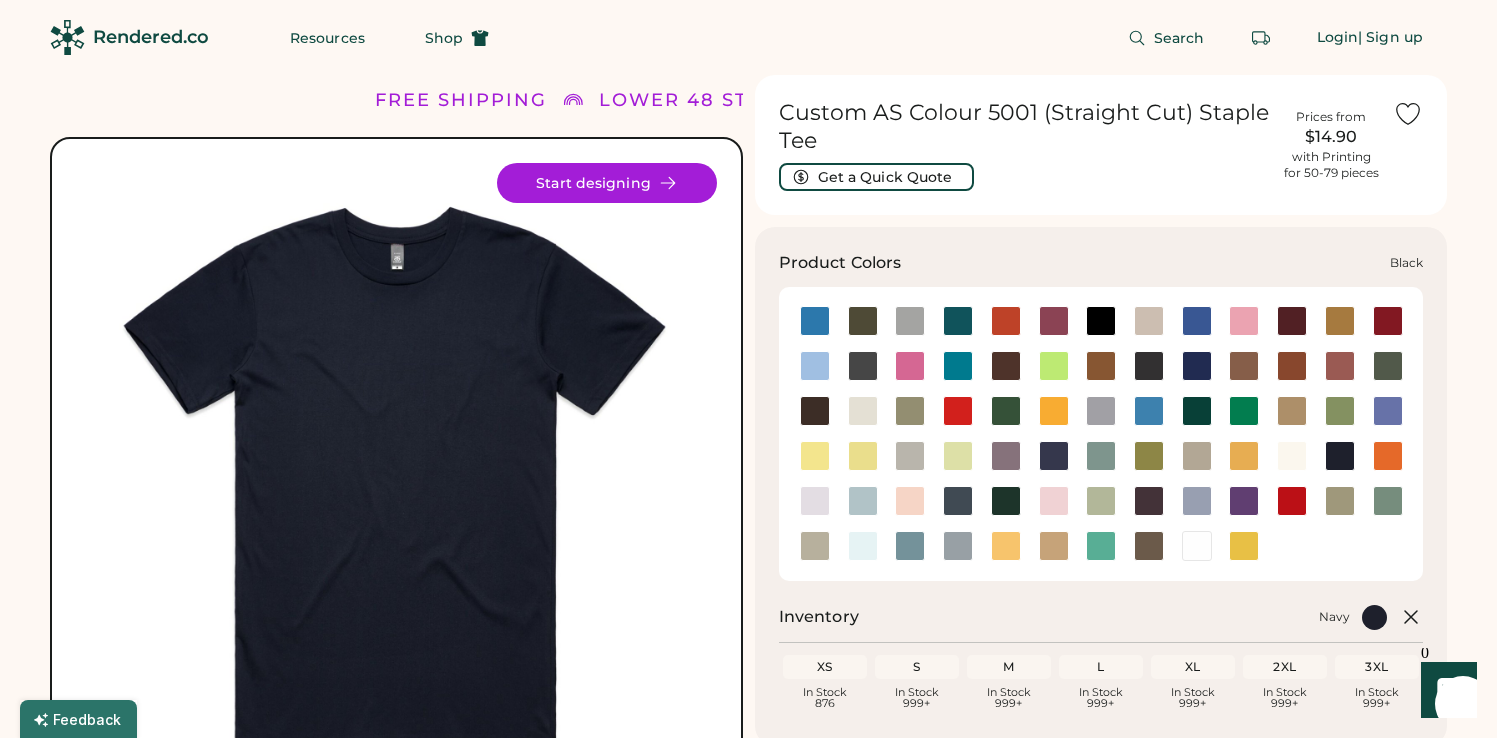 click at bounding box center (1101, 321) 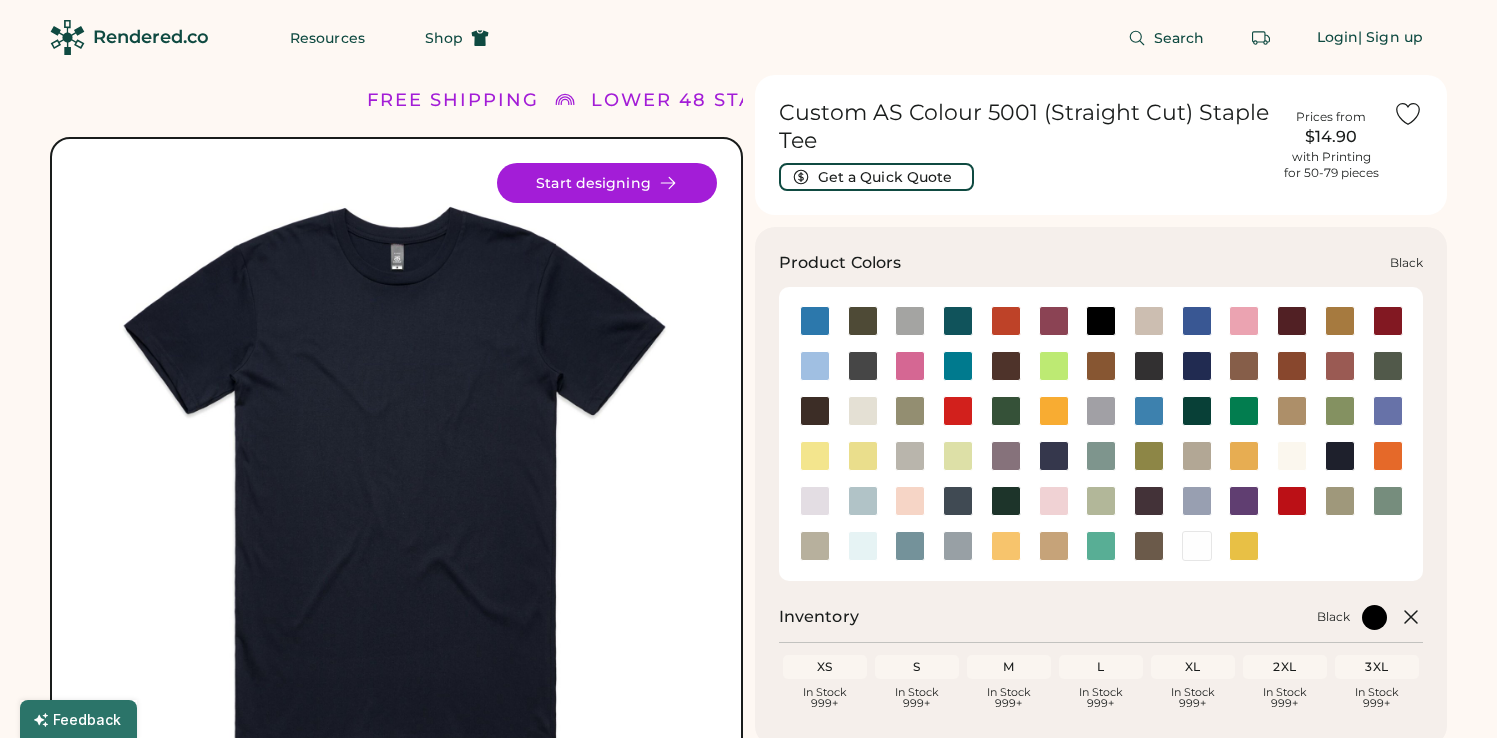 scroll, scrollTop: 0, scrollLeft: 0, axis: both 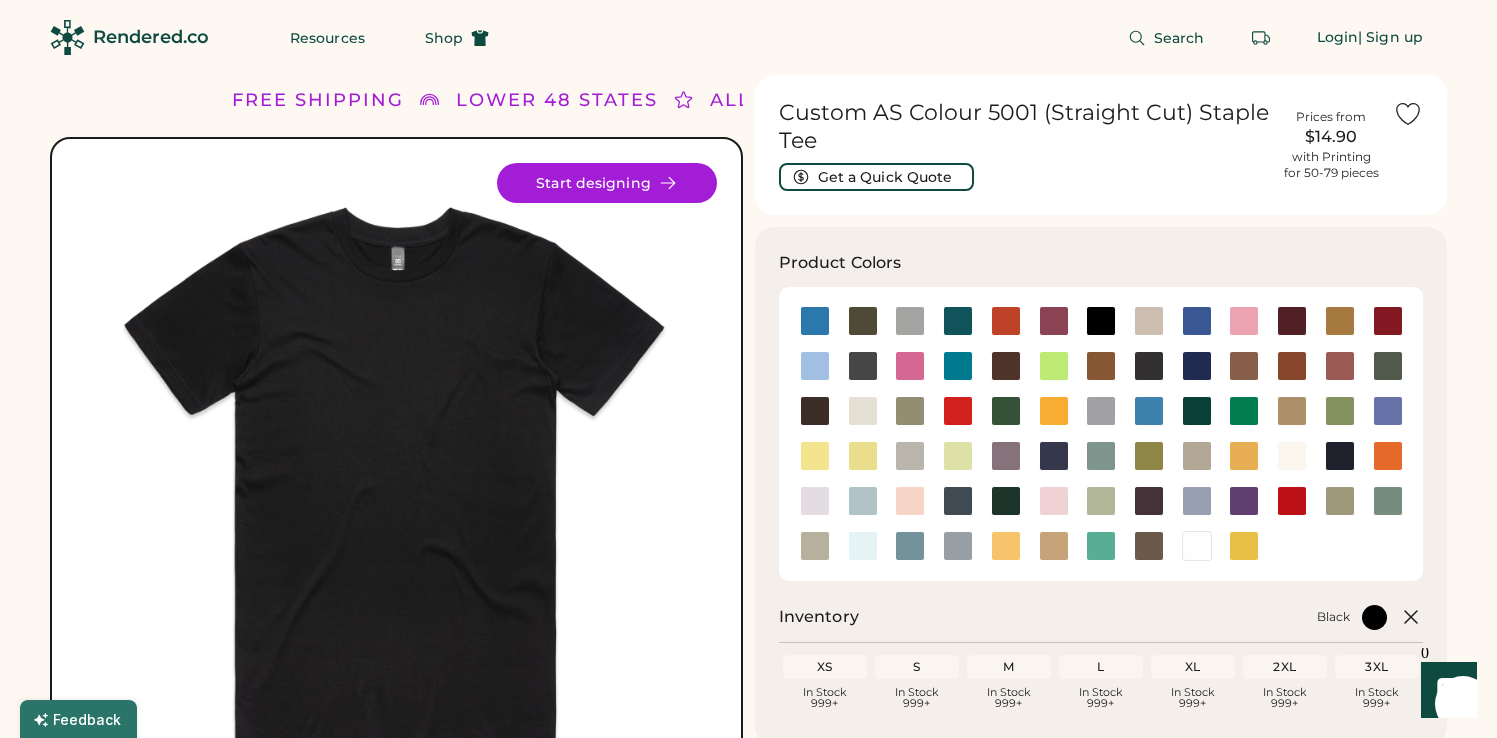 click on "Product Colors Inventory Black    XS In Stock
999+ S In Stock
999+ M In Stock
999+ L In Stock
999+ XL In Stock
999+ 2XL In Stock
999+ 3XL In Stock
999+" at bounding box center (1101, 486) 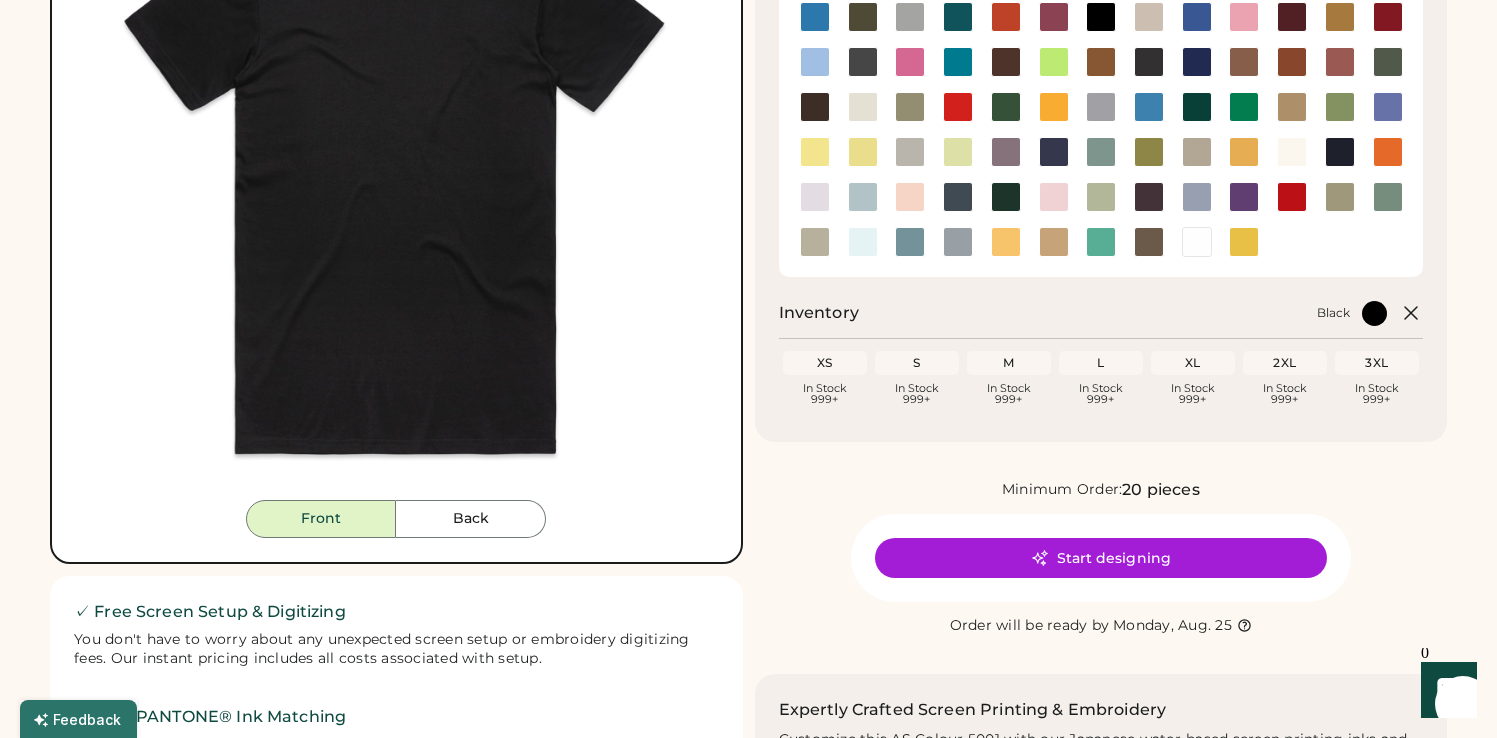 scroll, scrollTop: 367, scrollLeft: 0, axis: vertical 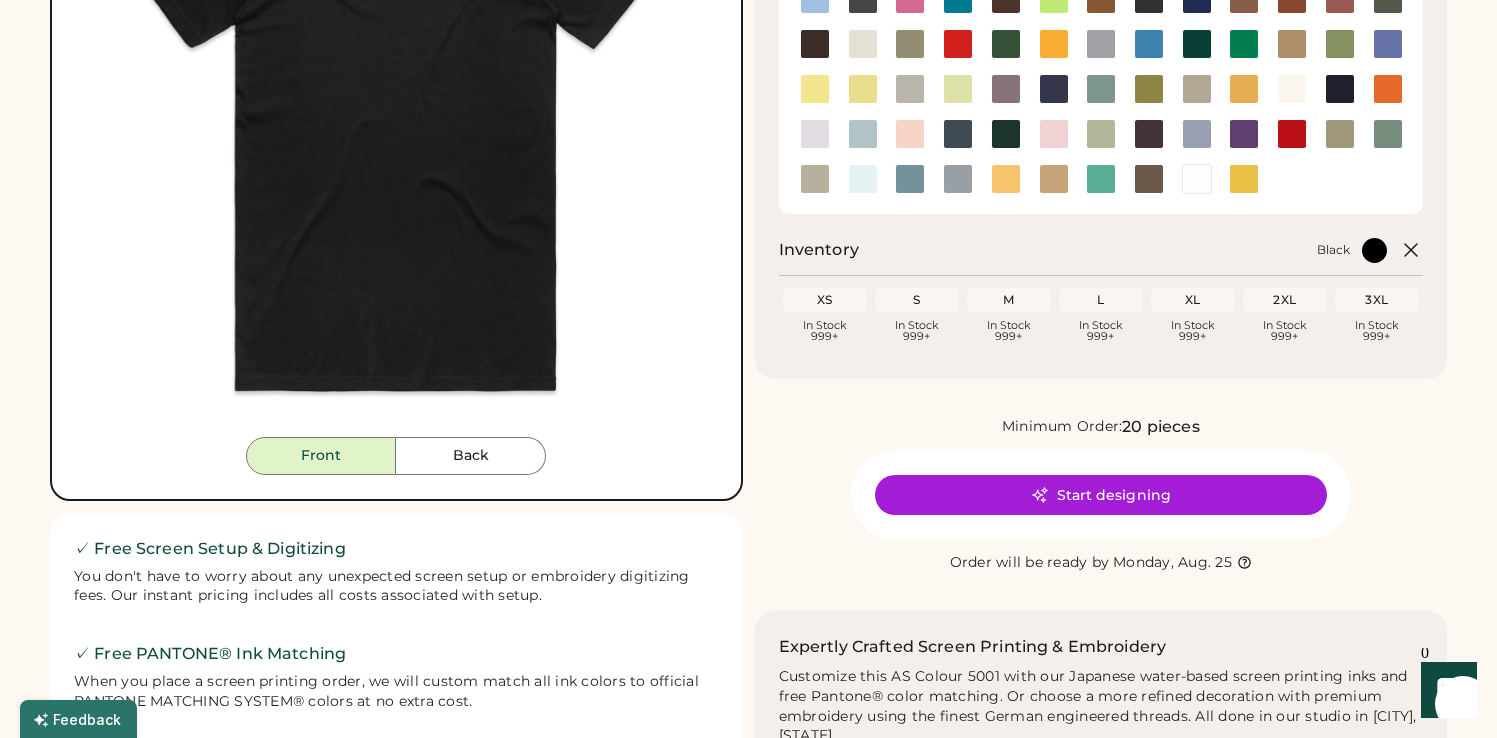 click on "Back" at bounding box center [471, 456] 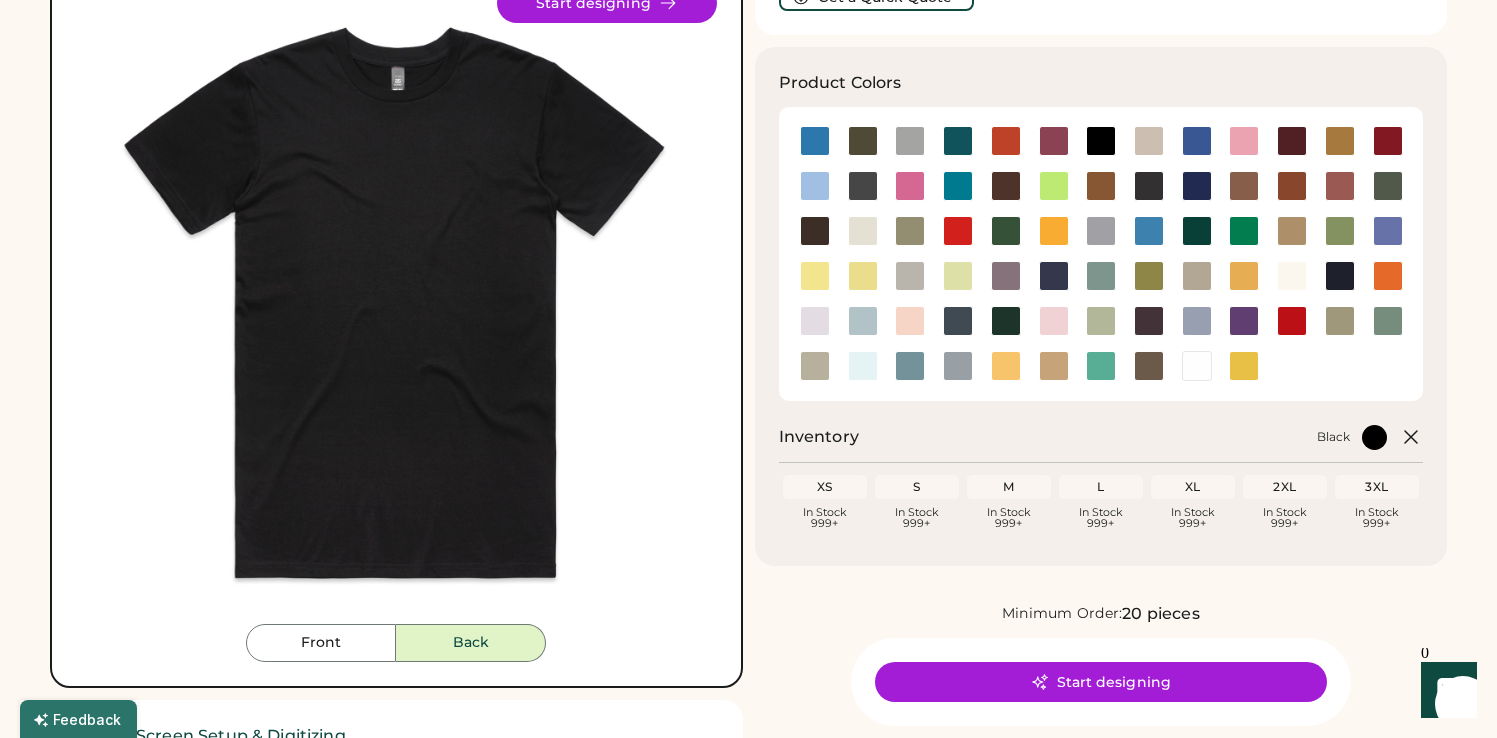 scroll, scrollTop: 140, scrollLeft: 0, axis: vertical 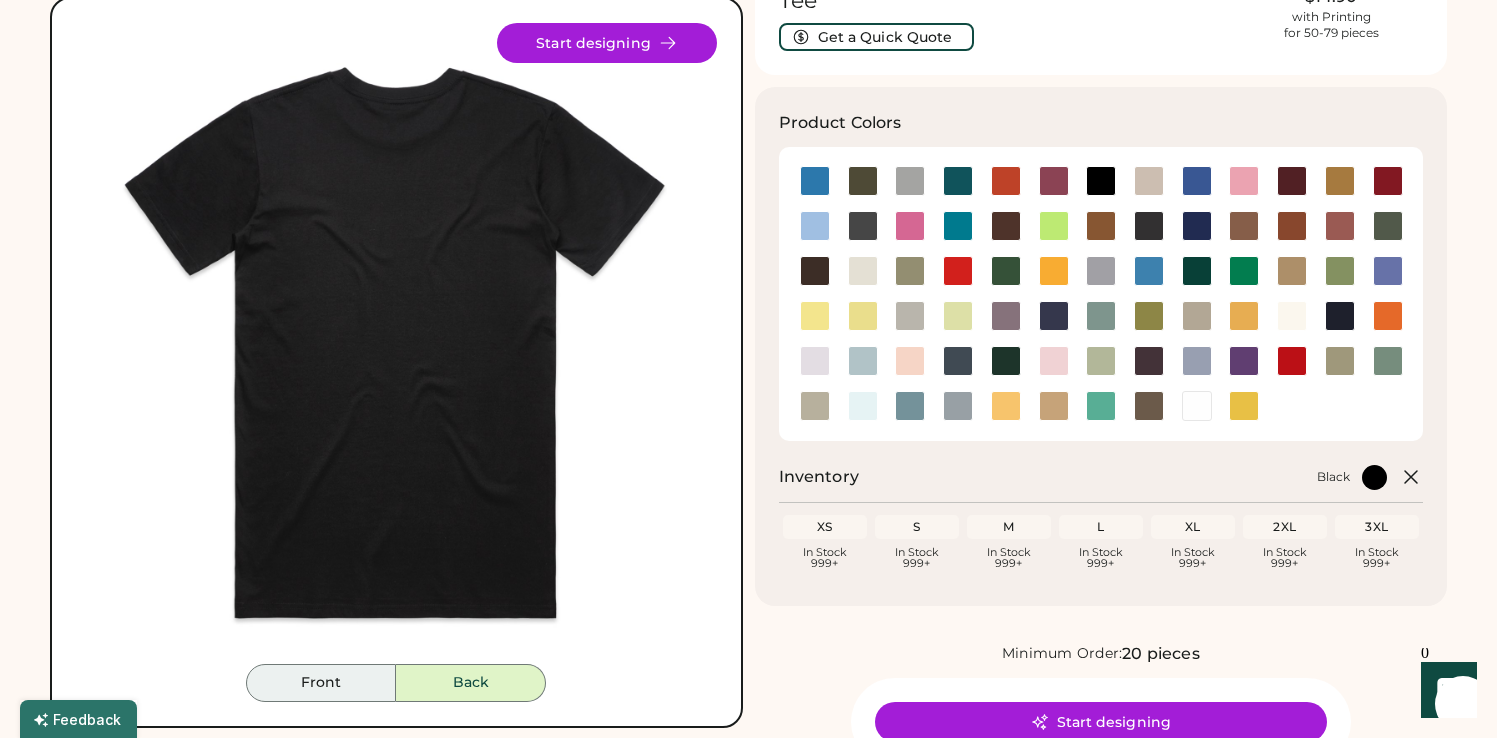 click on "Front" at bounding box center [321, 683] 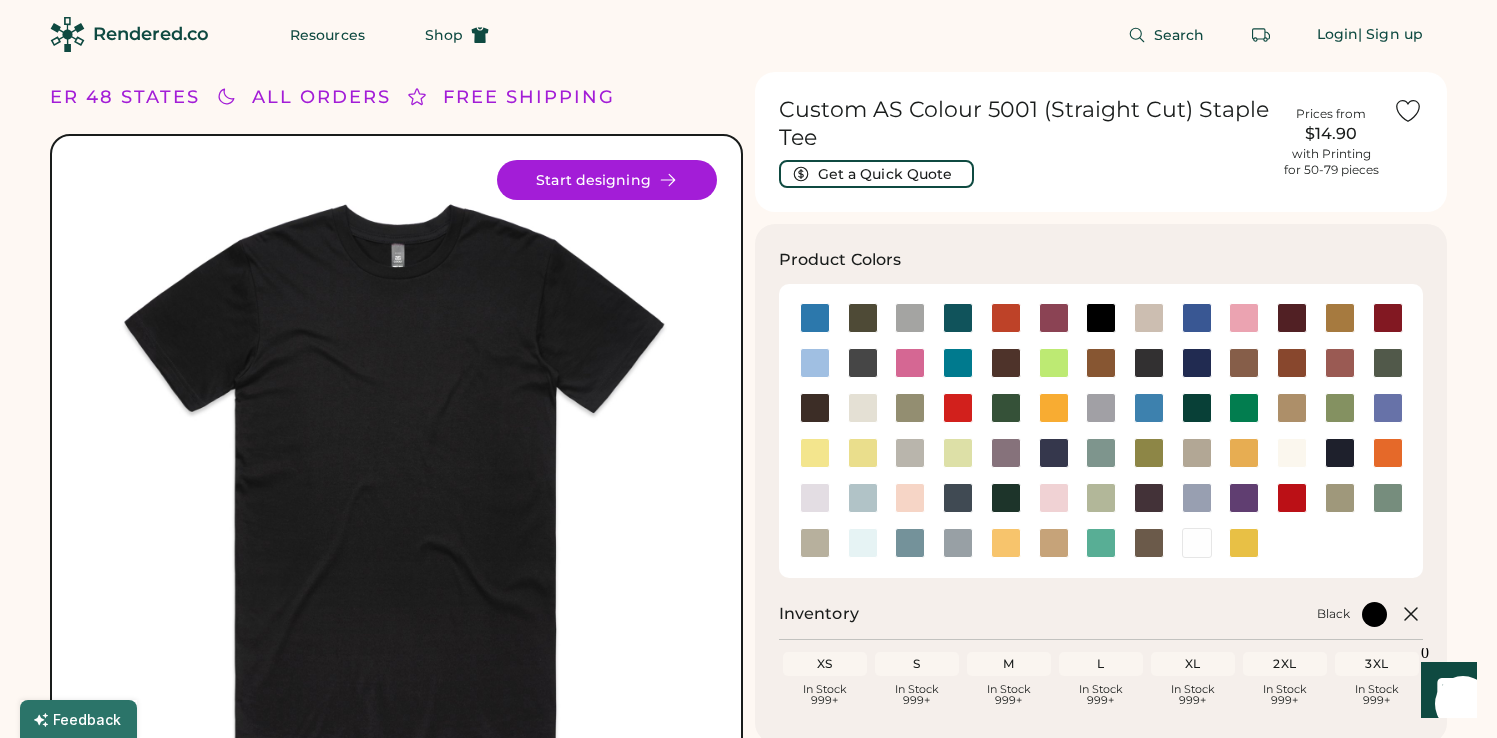 scroll, scrollTop: 0, scrollLeft: 0, axis: both 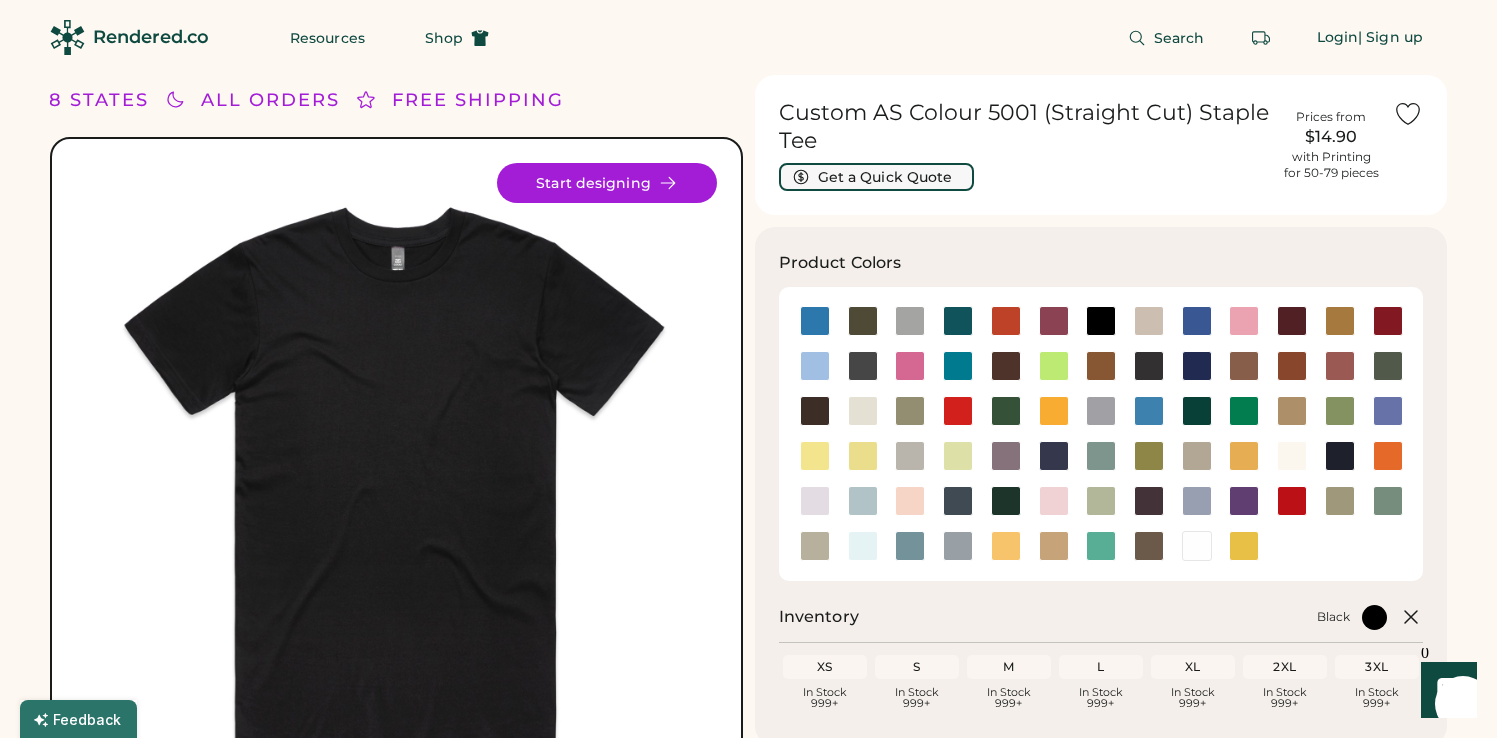 click on "Get a Quick Quote" at bounding box center [876, 177] 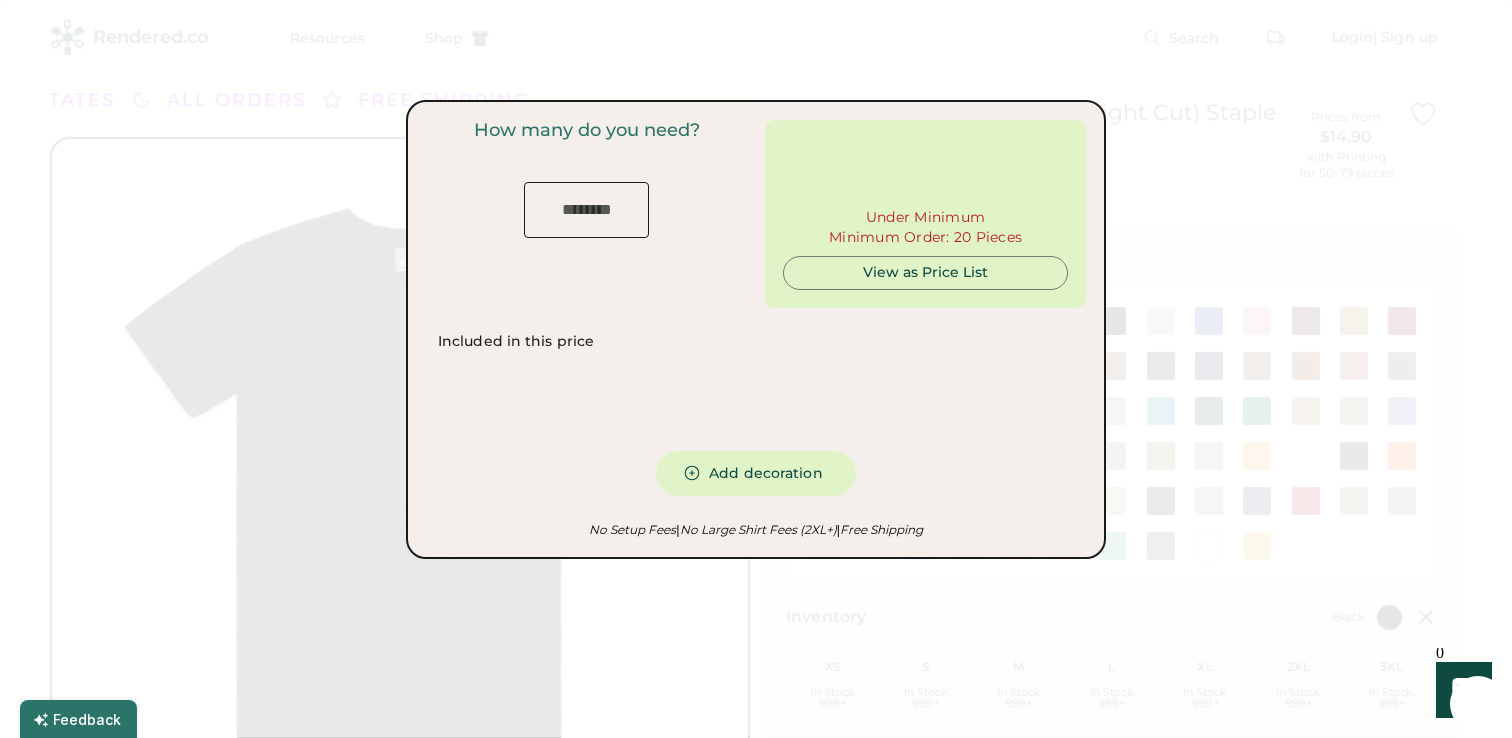 type on "***" 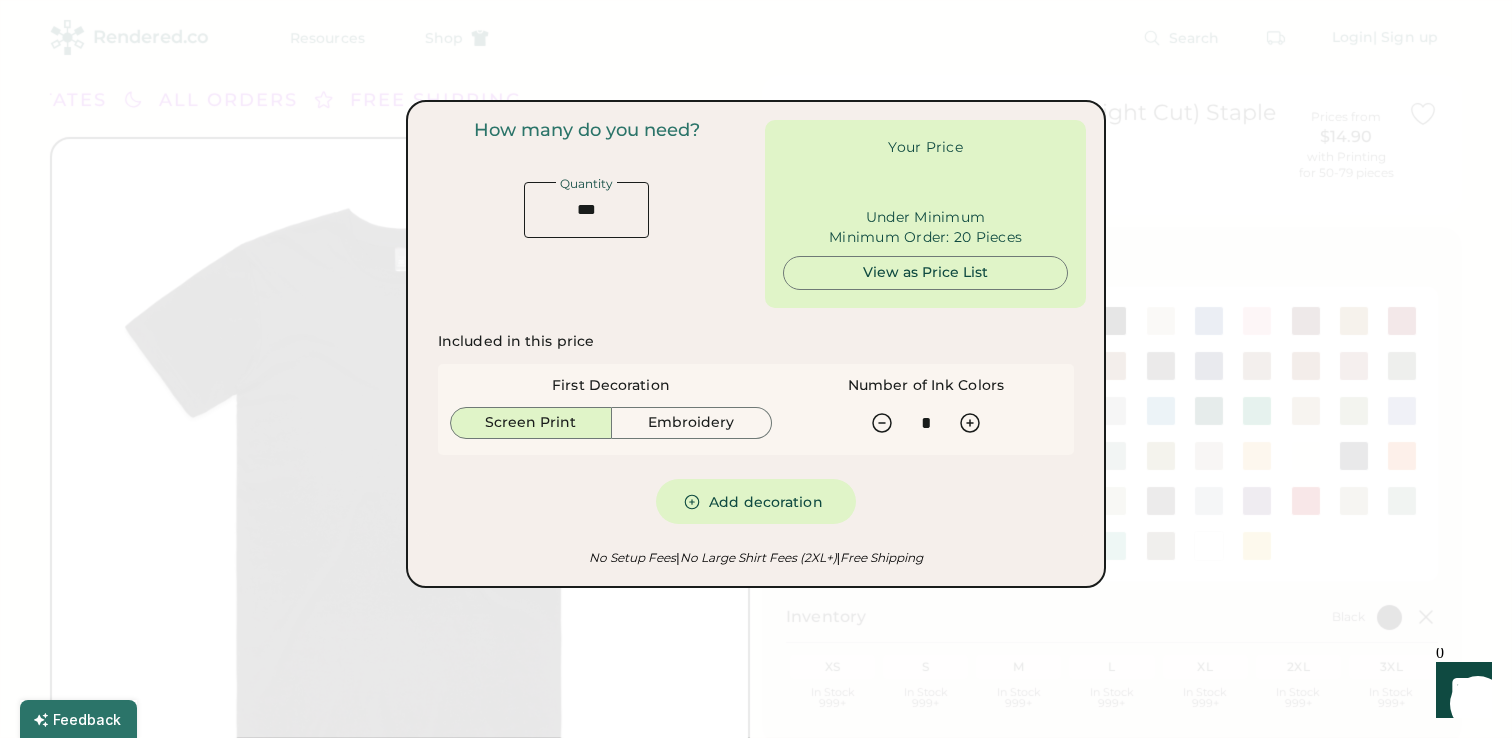 type on "******" 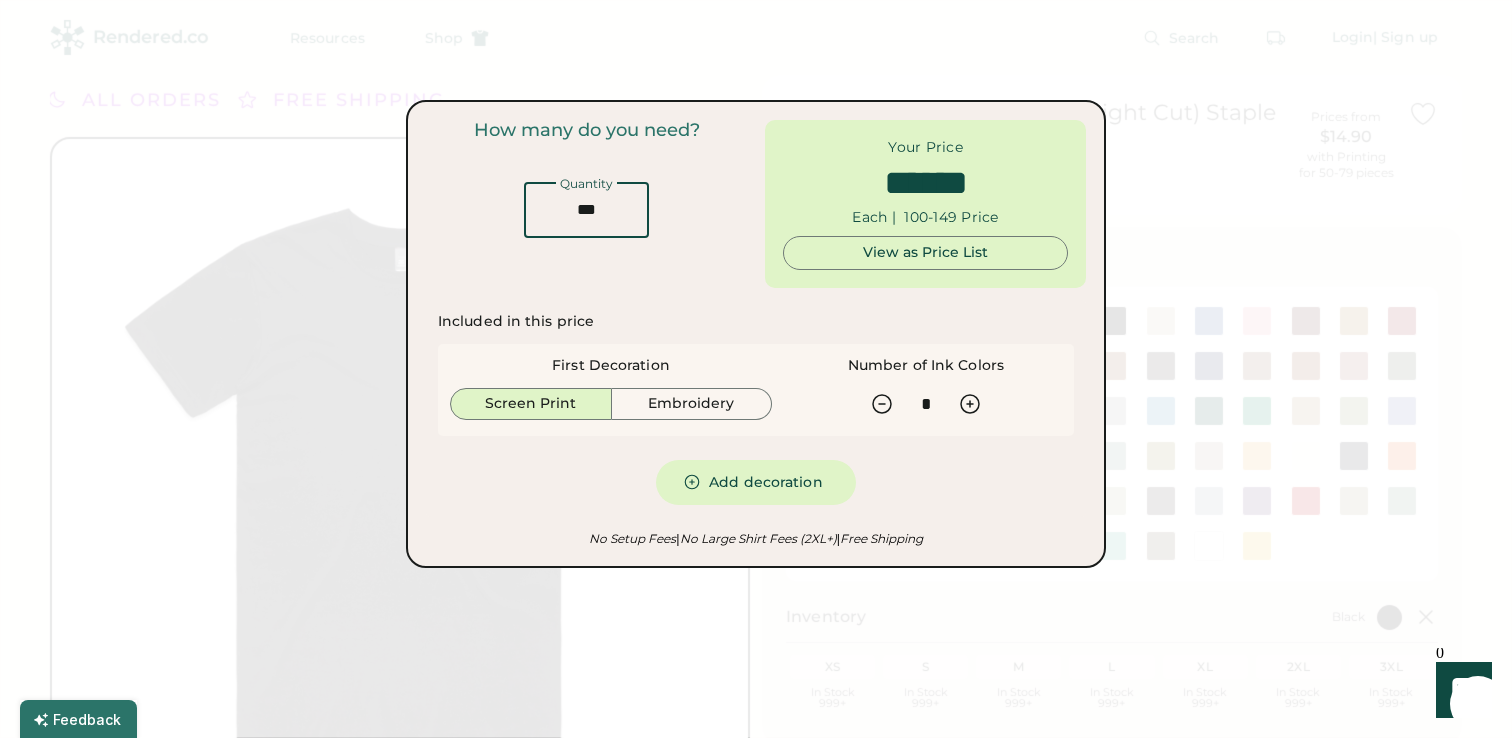 drag, startPoint x: 633, startPoint y: 218, endPoint x: 544, endPoint y: 221, distance: 89.050545 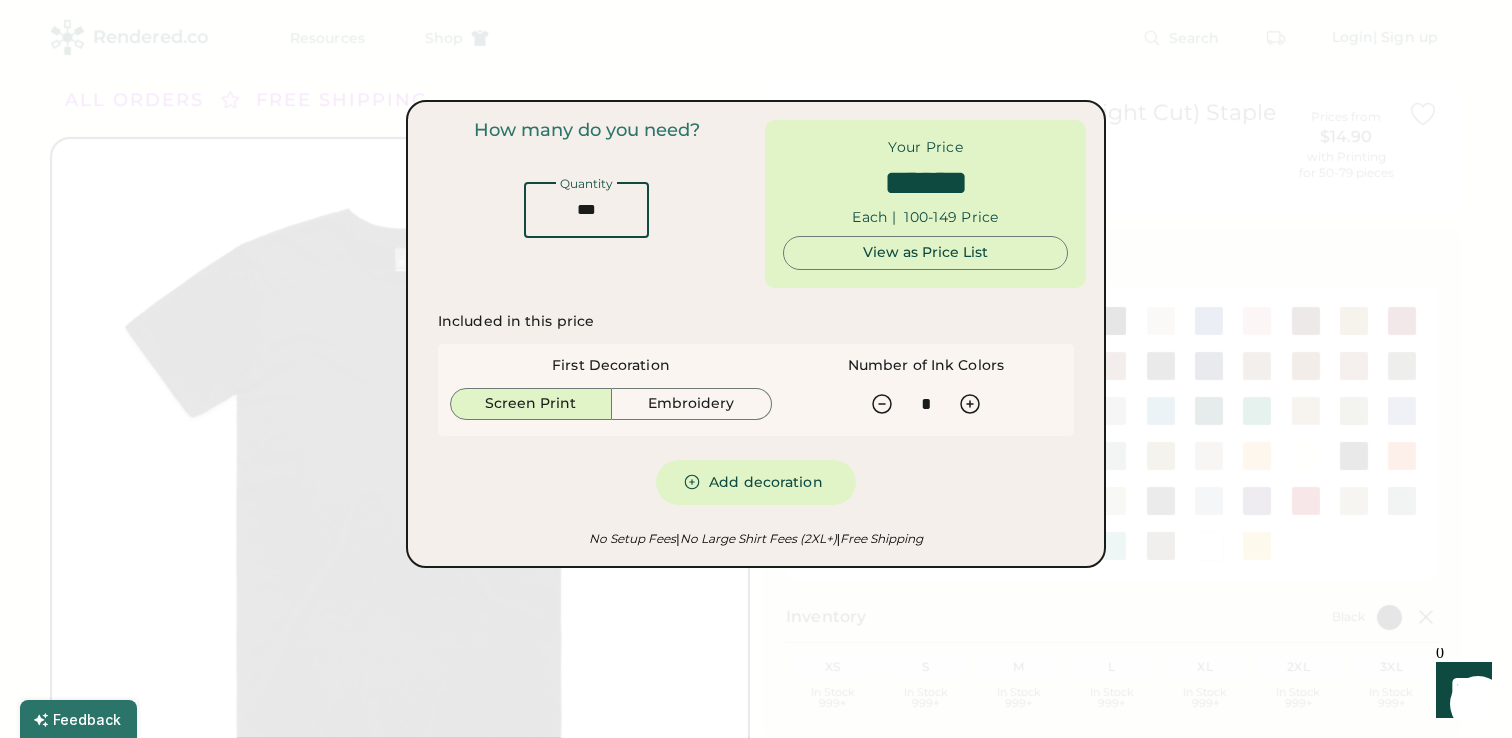 click at bounding box center (586, 210) 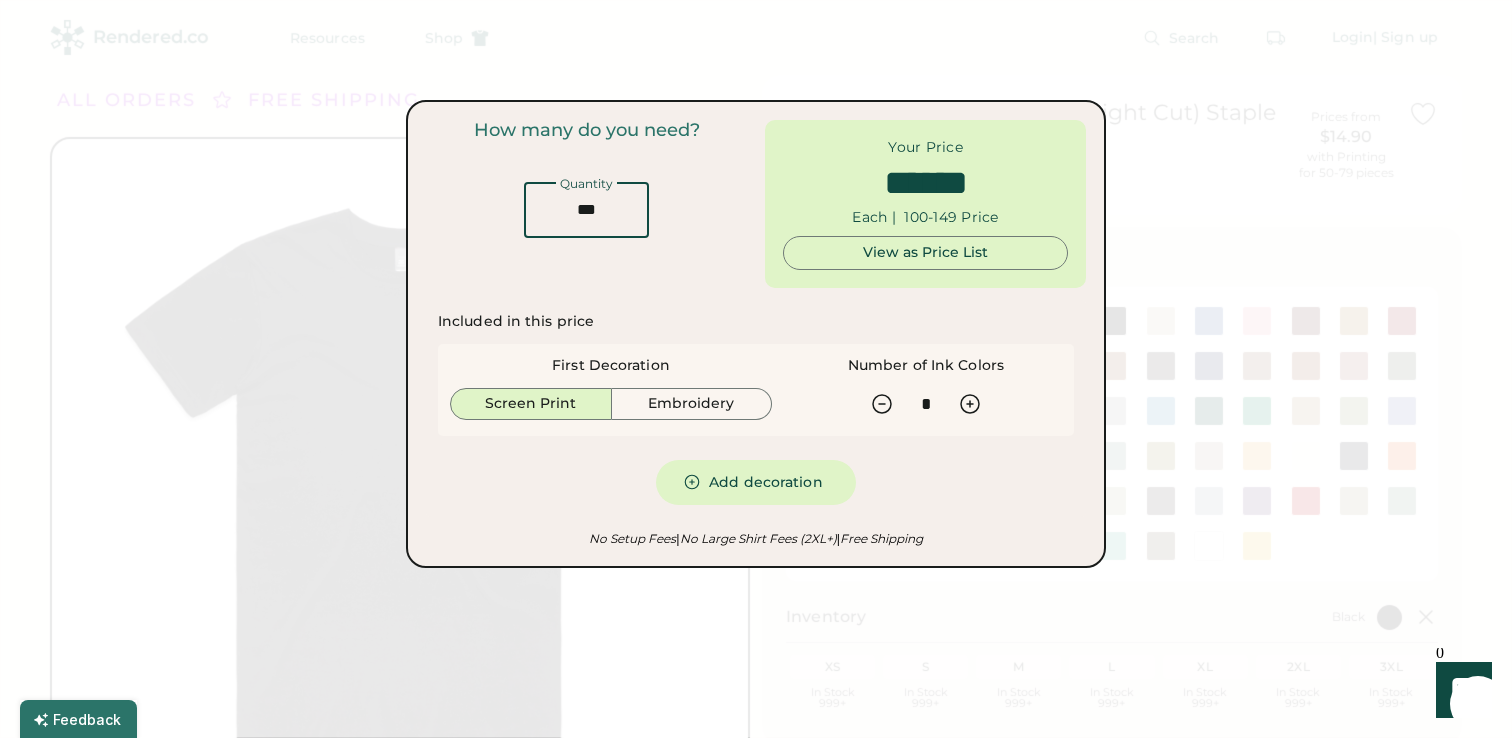 click at bounding box center (586, 210) 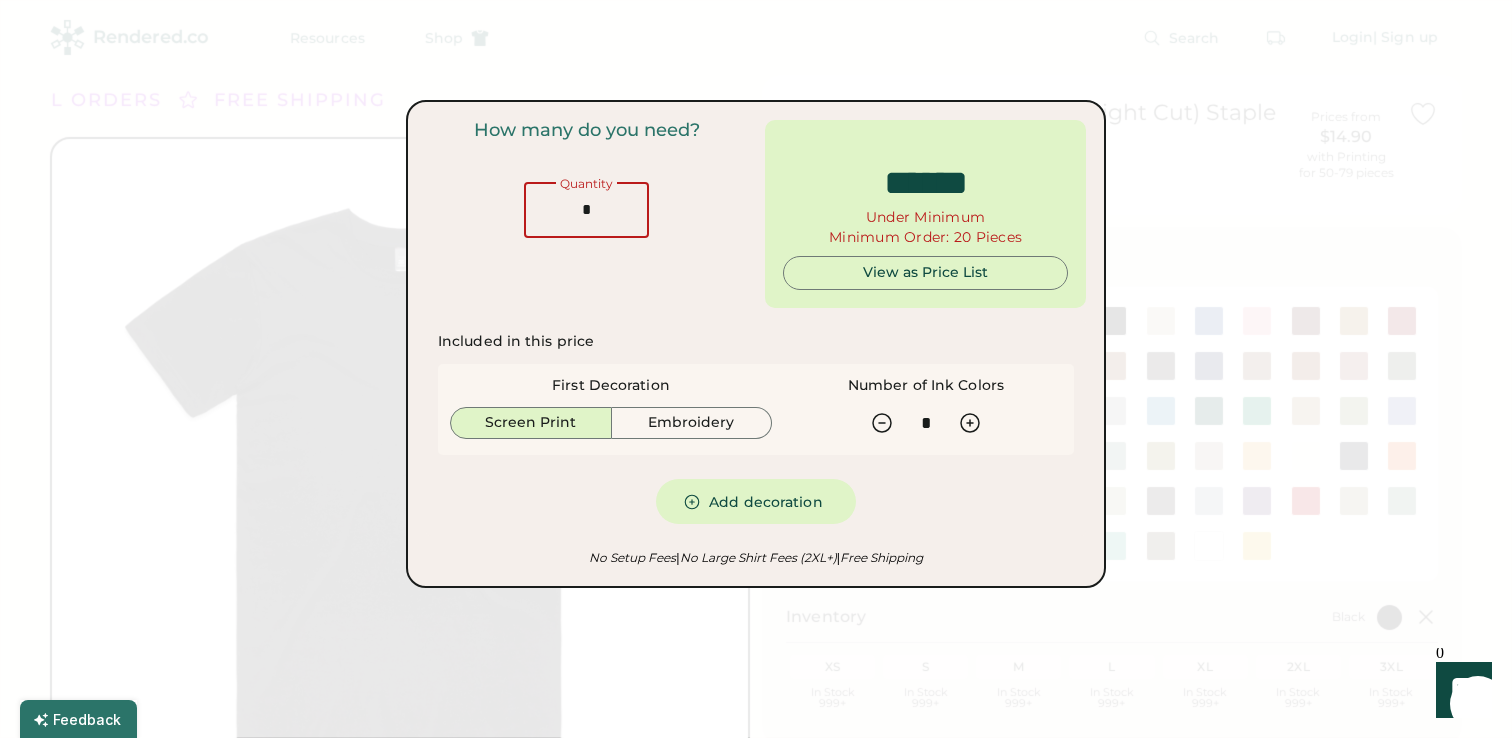 type on "**" 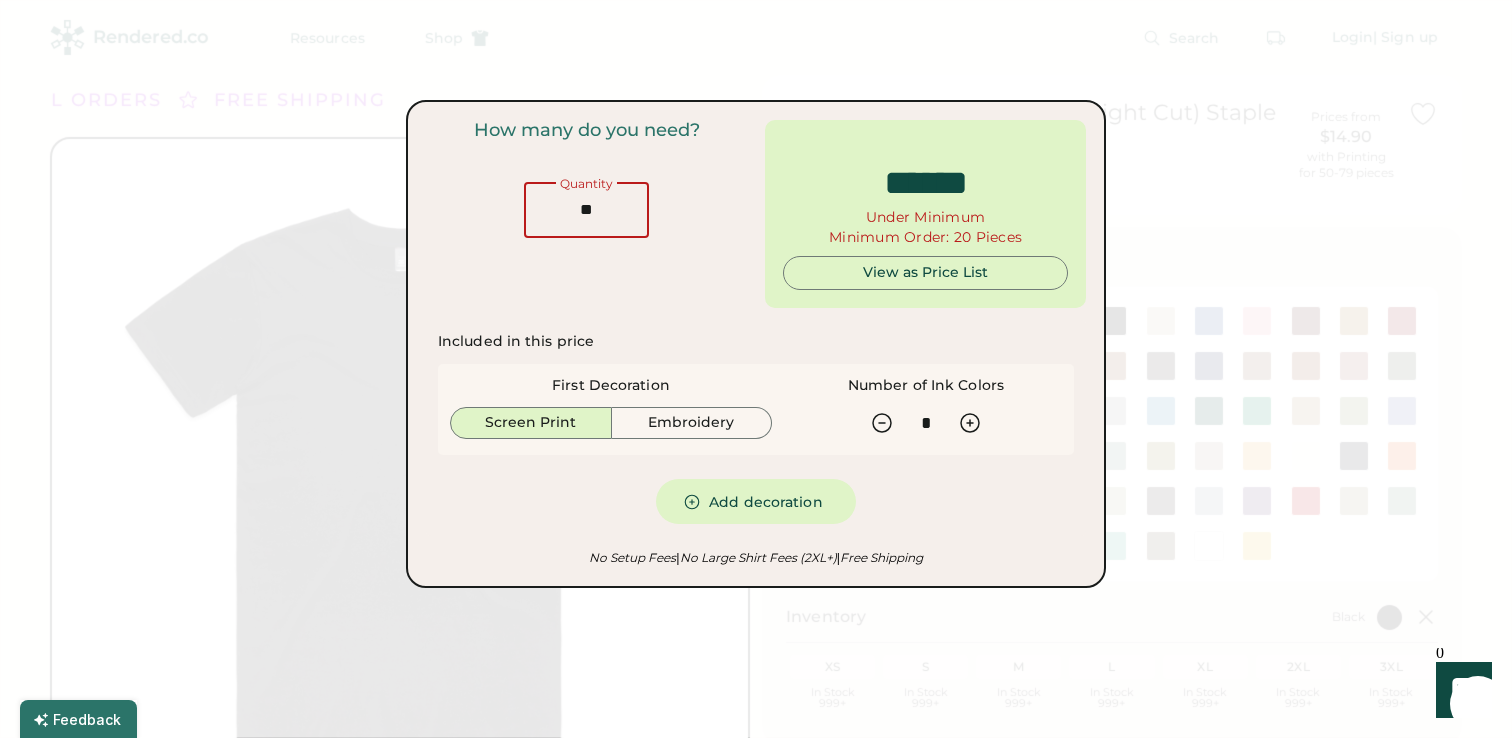 type on "*****" 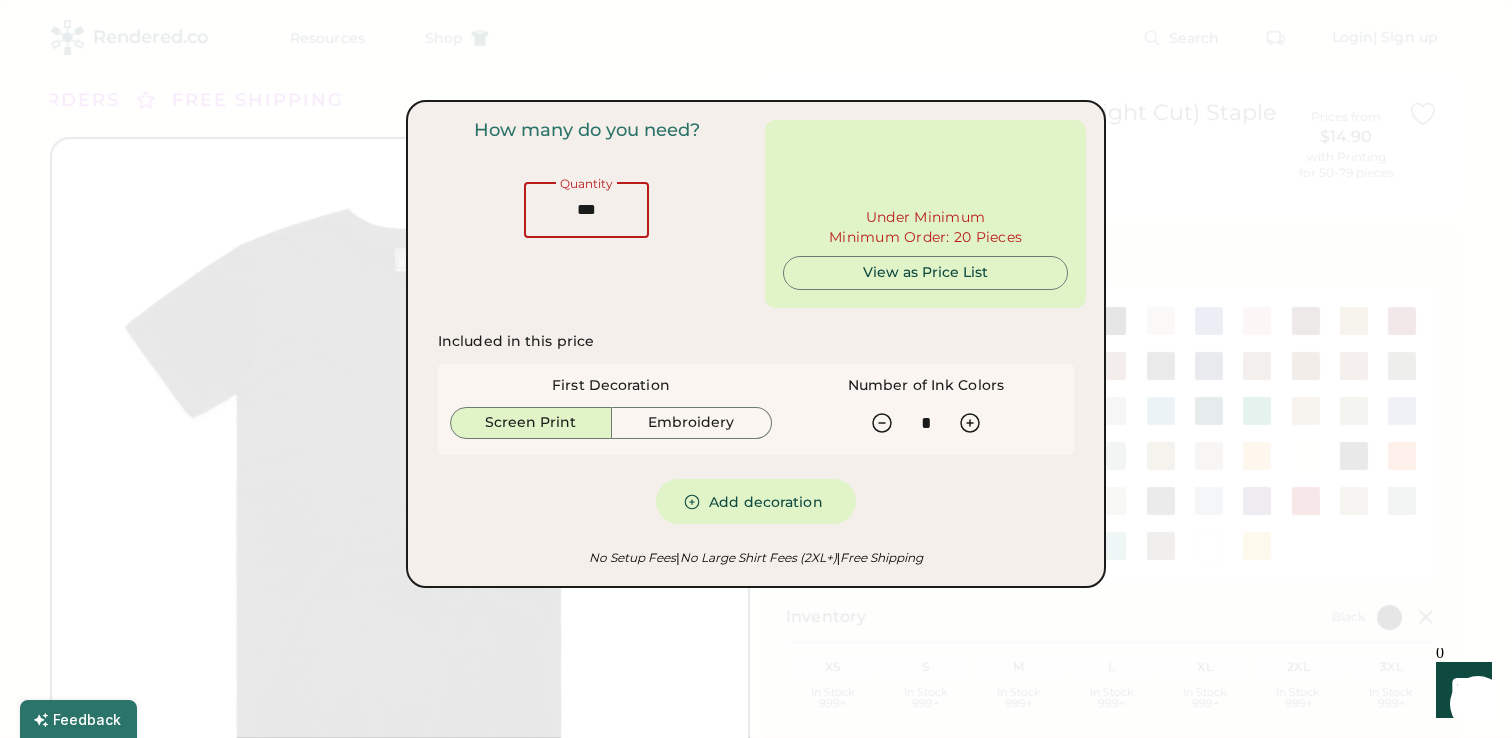 type on "***" 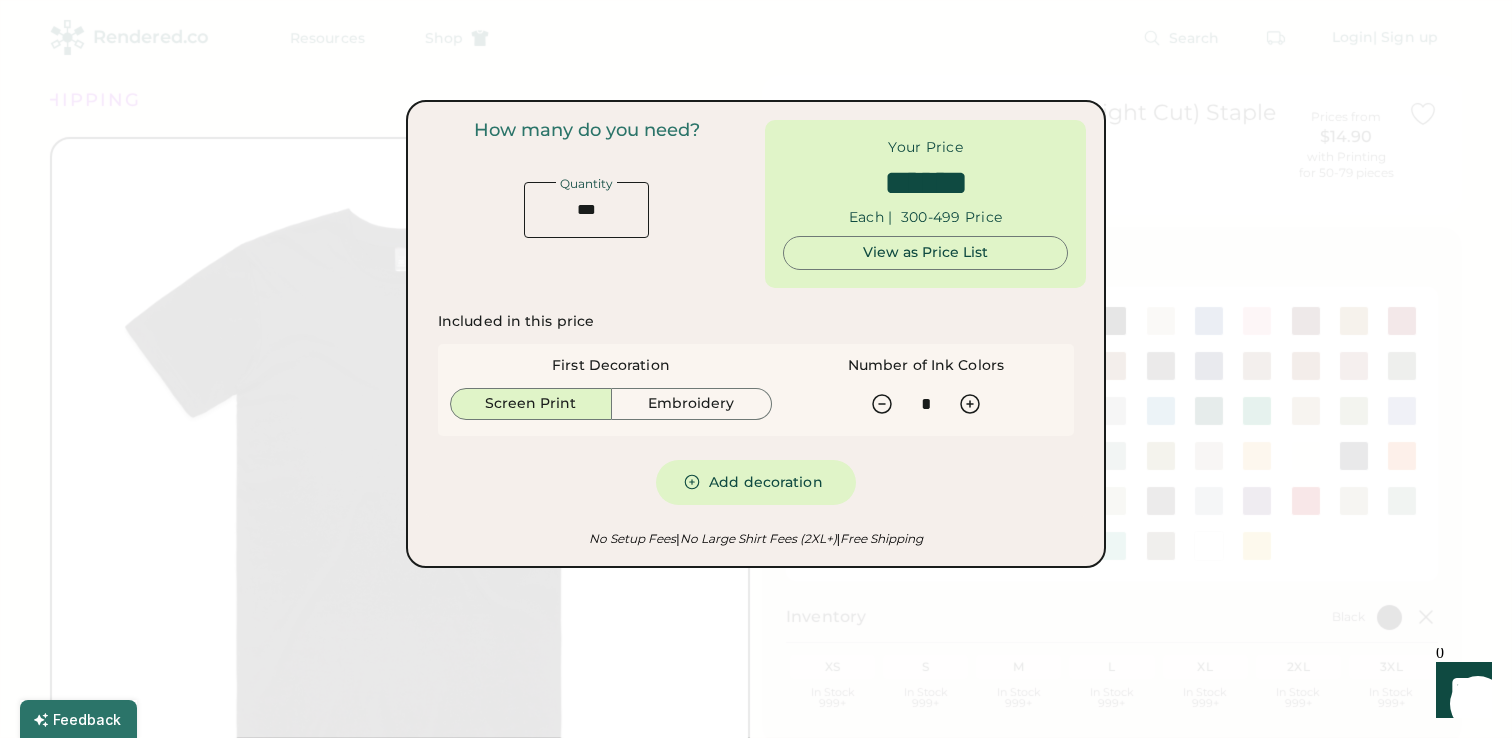 click at bounding box center [756, 369] 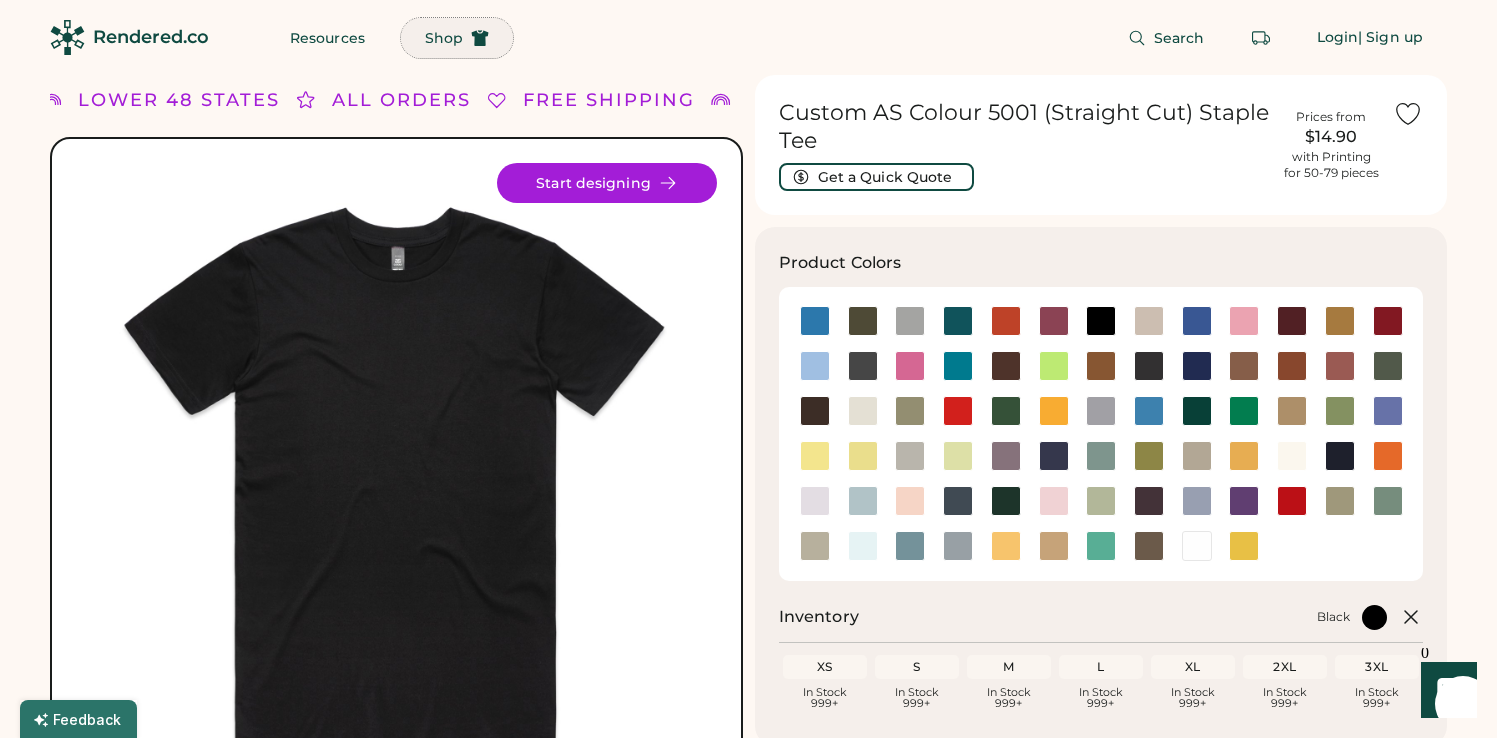 click on "Shop" at bounding box center (444, 38) 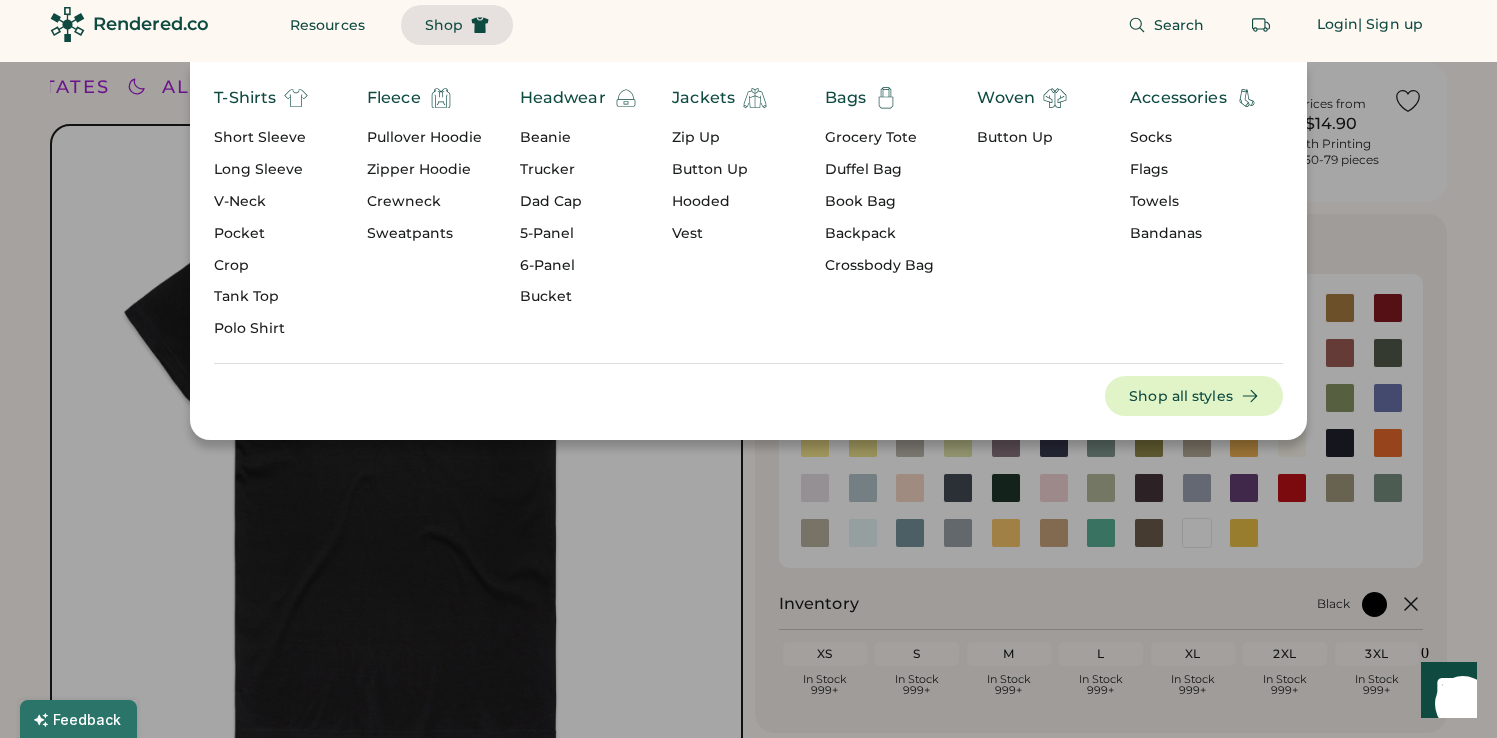 scroll, scrollTop: 0, scrollLeft: 0, axis: both 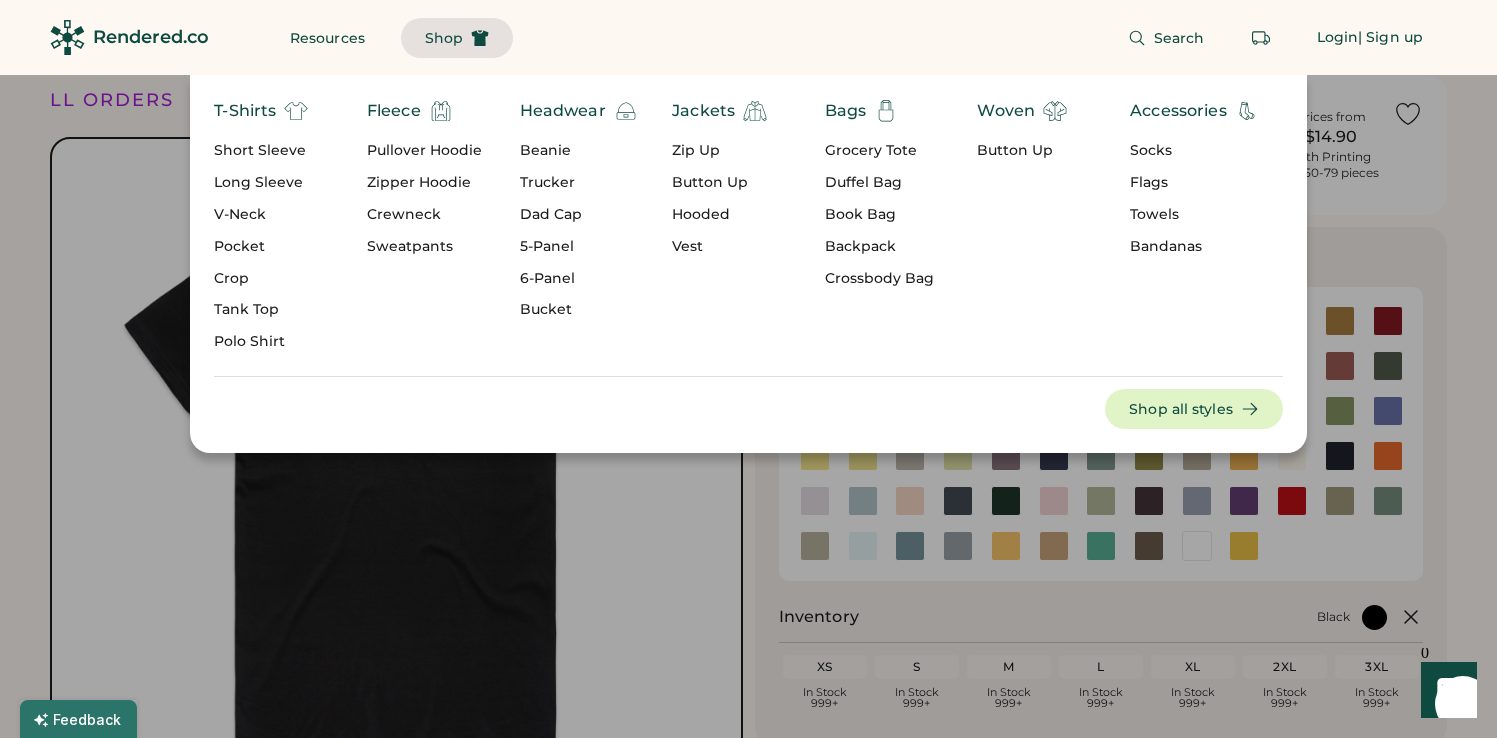 click on "T-Shirts Short Sleeve Long Sleeve V-Neck Pocket Crop Tank Top Polo Shirt Fleece Pullover Hoodie Zipper Hoodie Crewneck Sweatpants Headwear Beanie Trucker Dad Cap 5-Panel 6-Panel Bucket Jackets Zip Up Button Up Hooded Vest Bags Grocery Tote Duffel Bag Book Bag Backpack Crossbody Bag Woven Button Up Accessories Socks Flags Towels Bandanas Shop all styles" 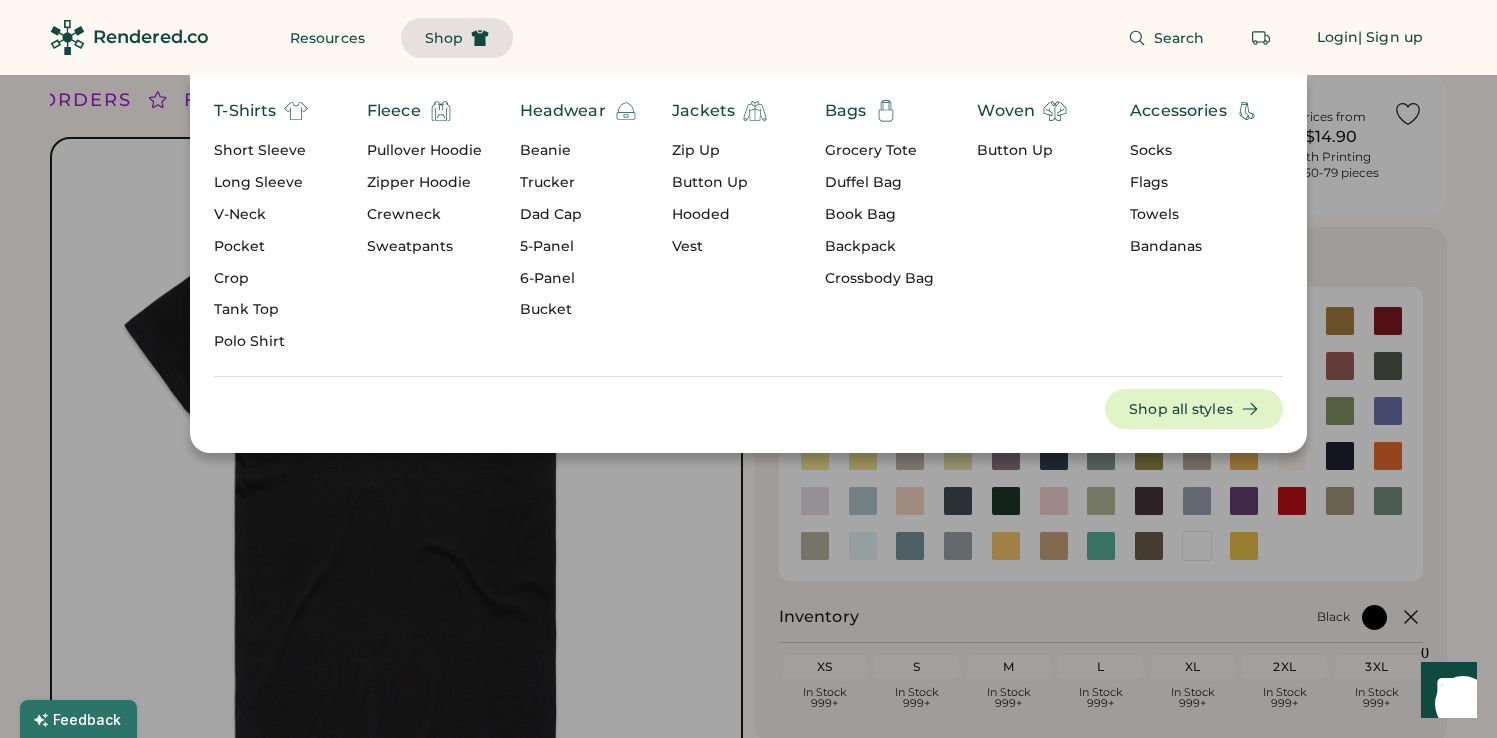 click on "Shop" at bounding box center (457, 38) 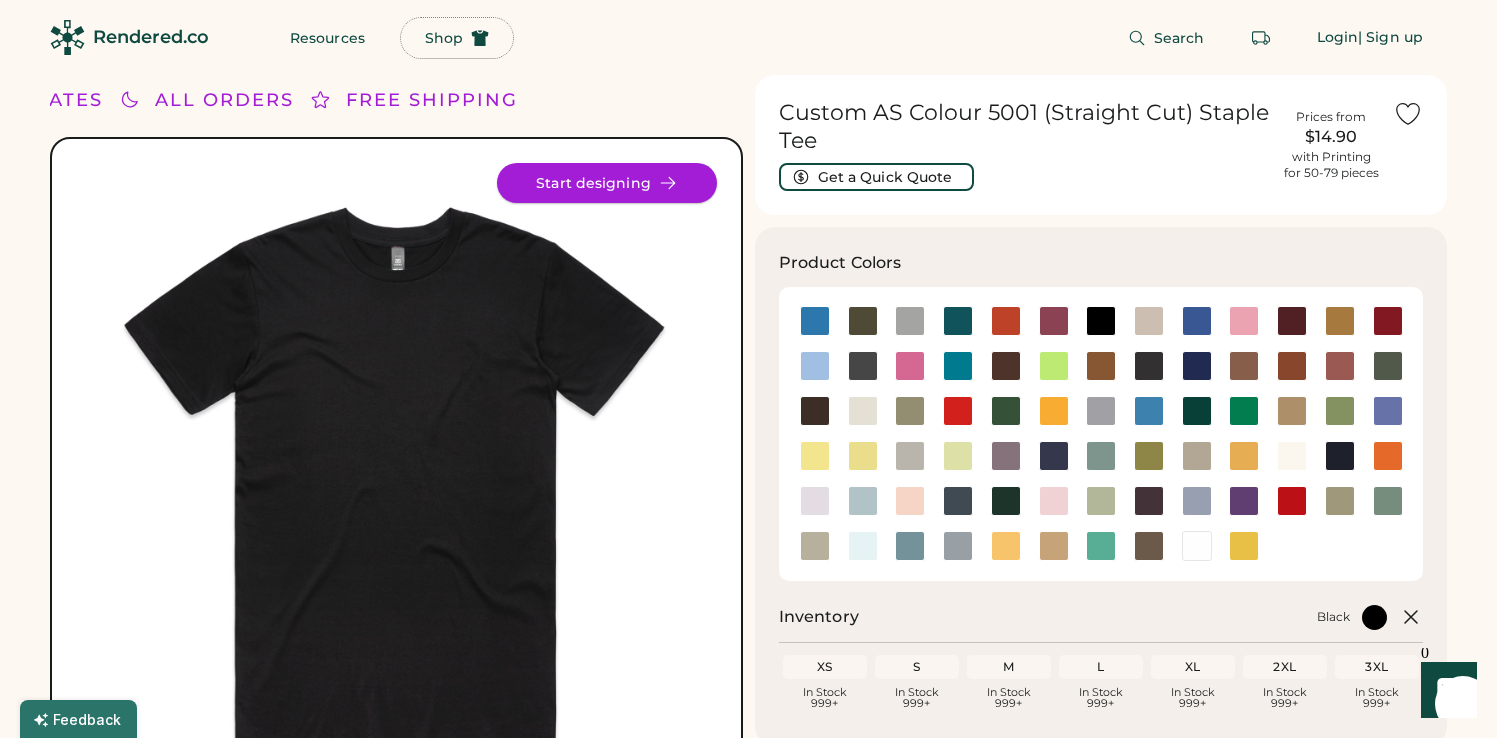 click on "Start designing" at bounding box center (607, 183) 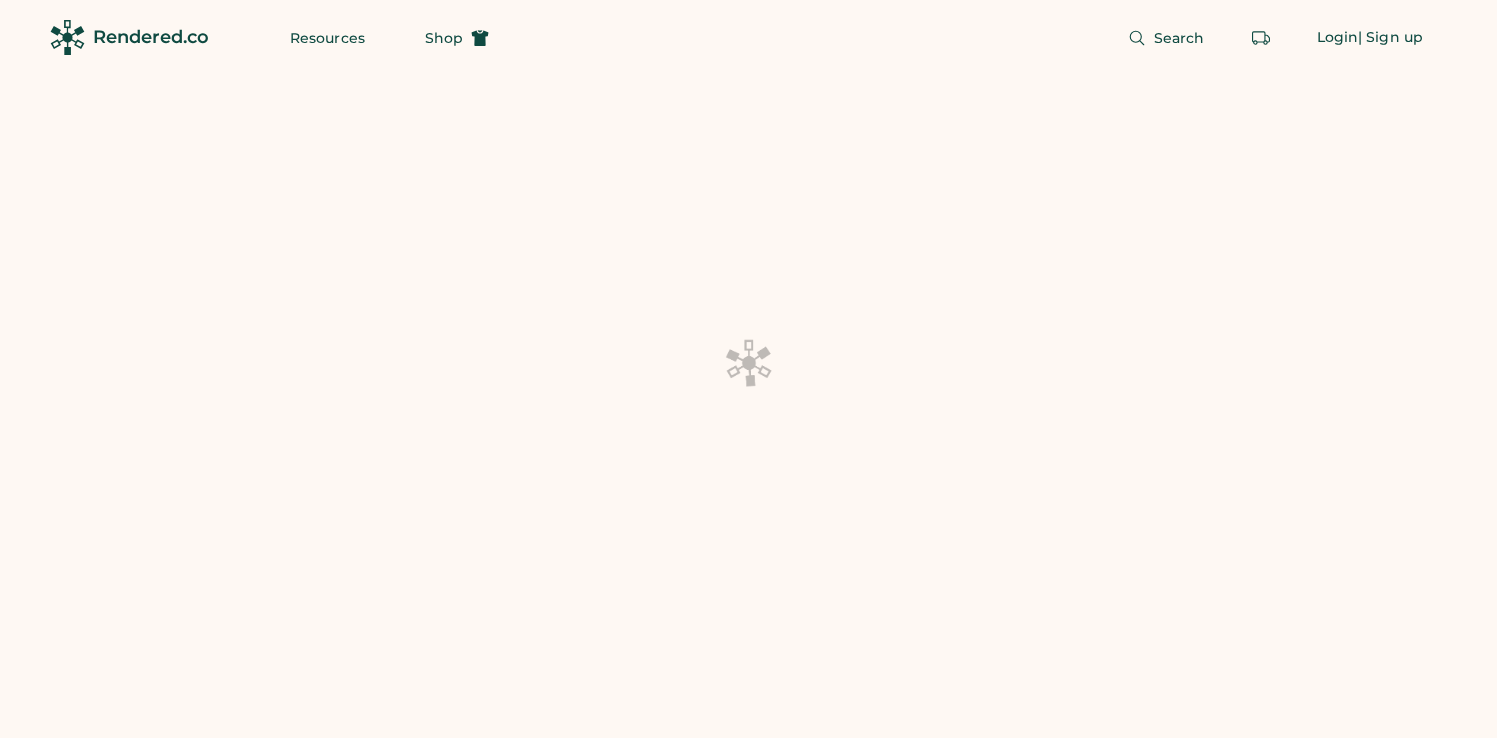 scroll, scrollTop: 0, scrollLeft: 0, axis: both 